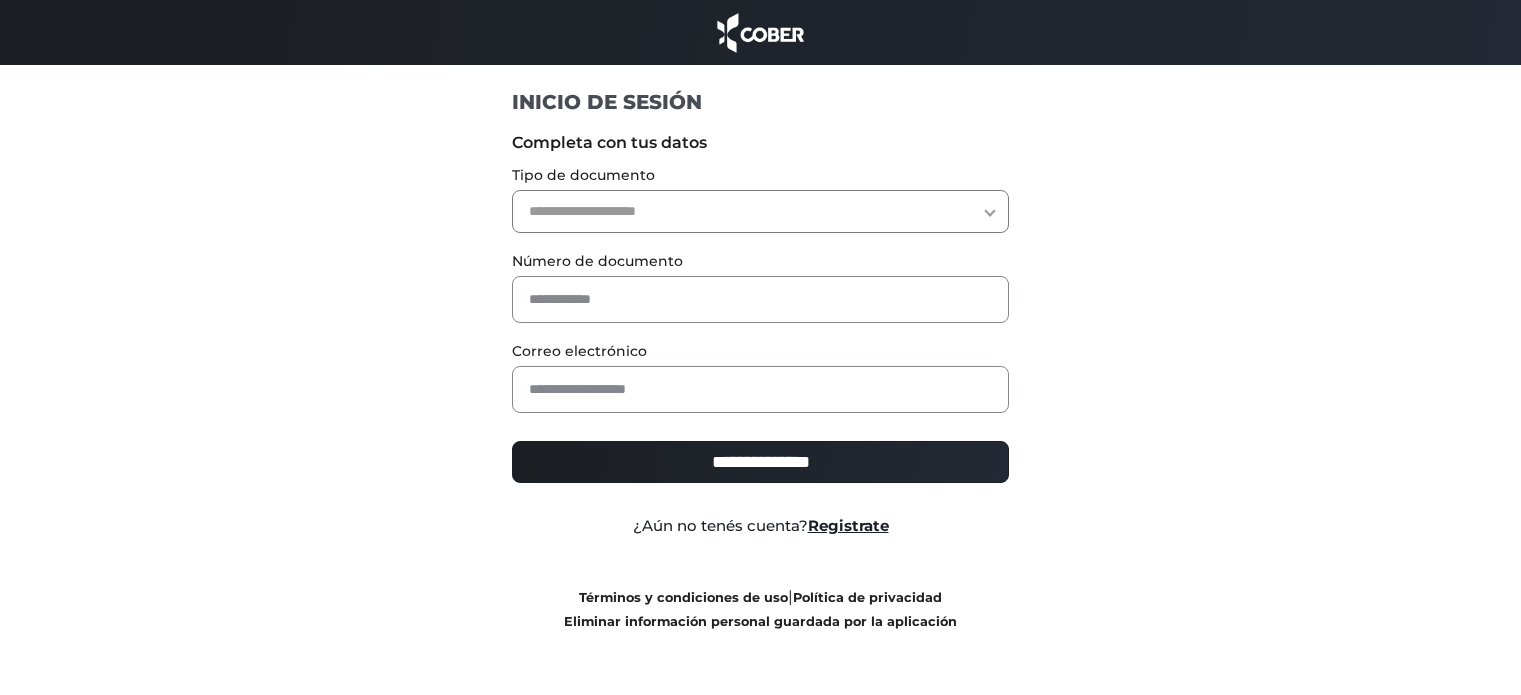 scroll, scrollTop: 0, scrollLeft: 0, axis: both 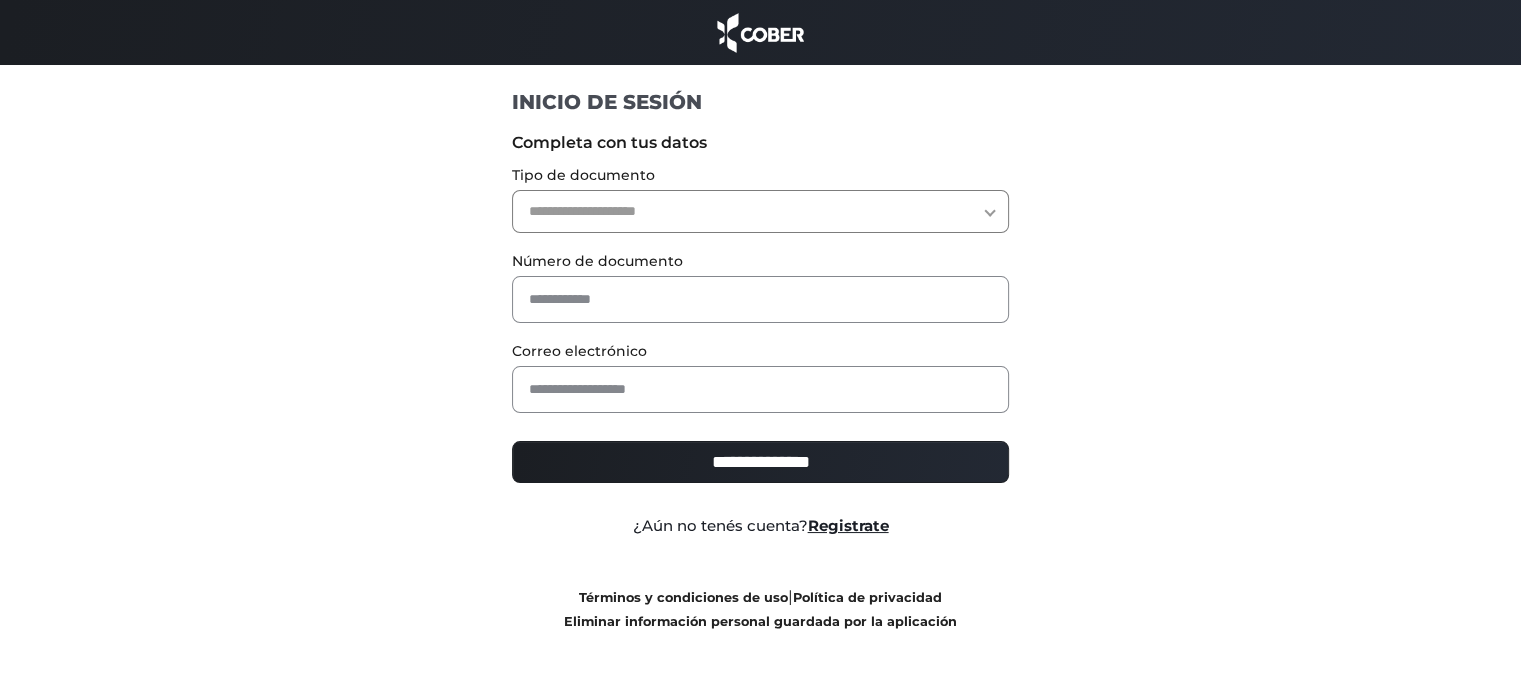 click on "**********" at bounding box center (760, 211) 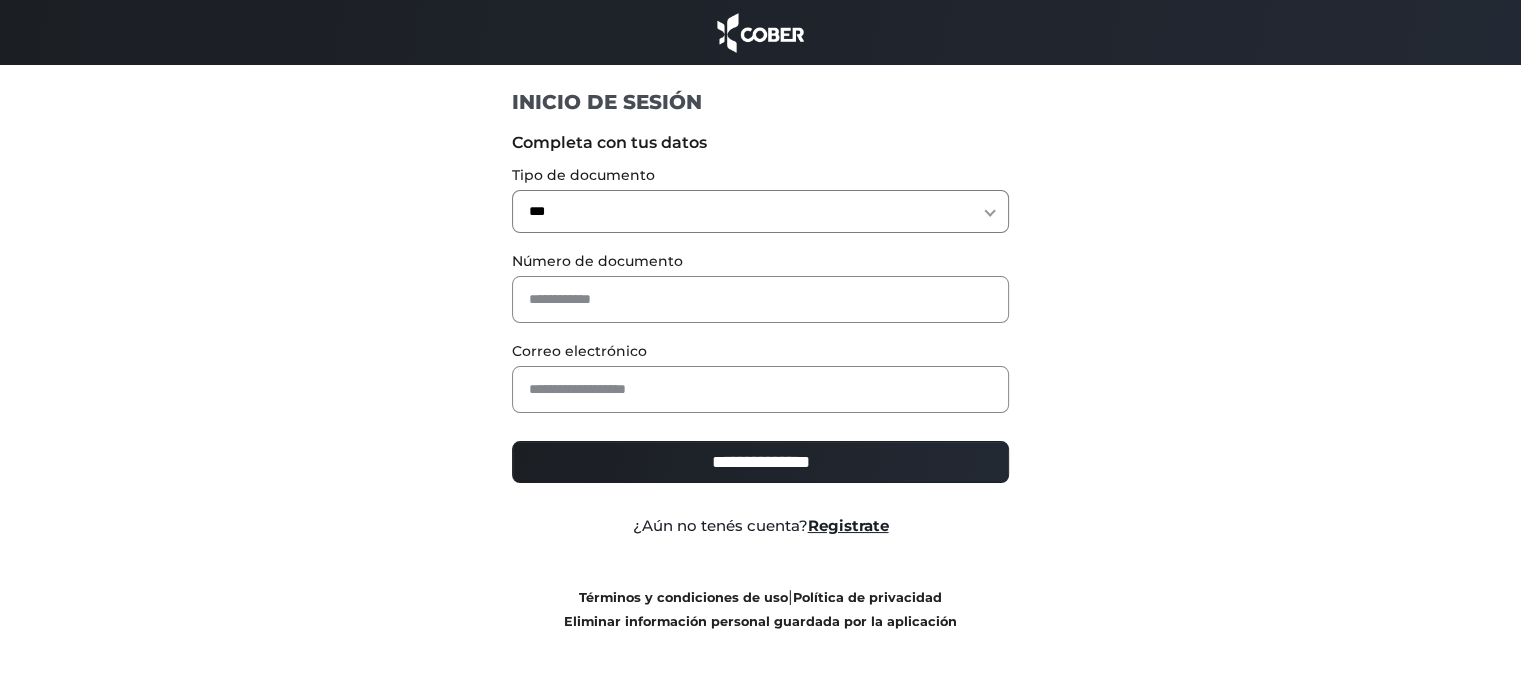 click on "**********" at bounding box center [760, 211] 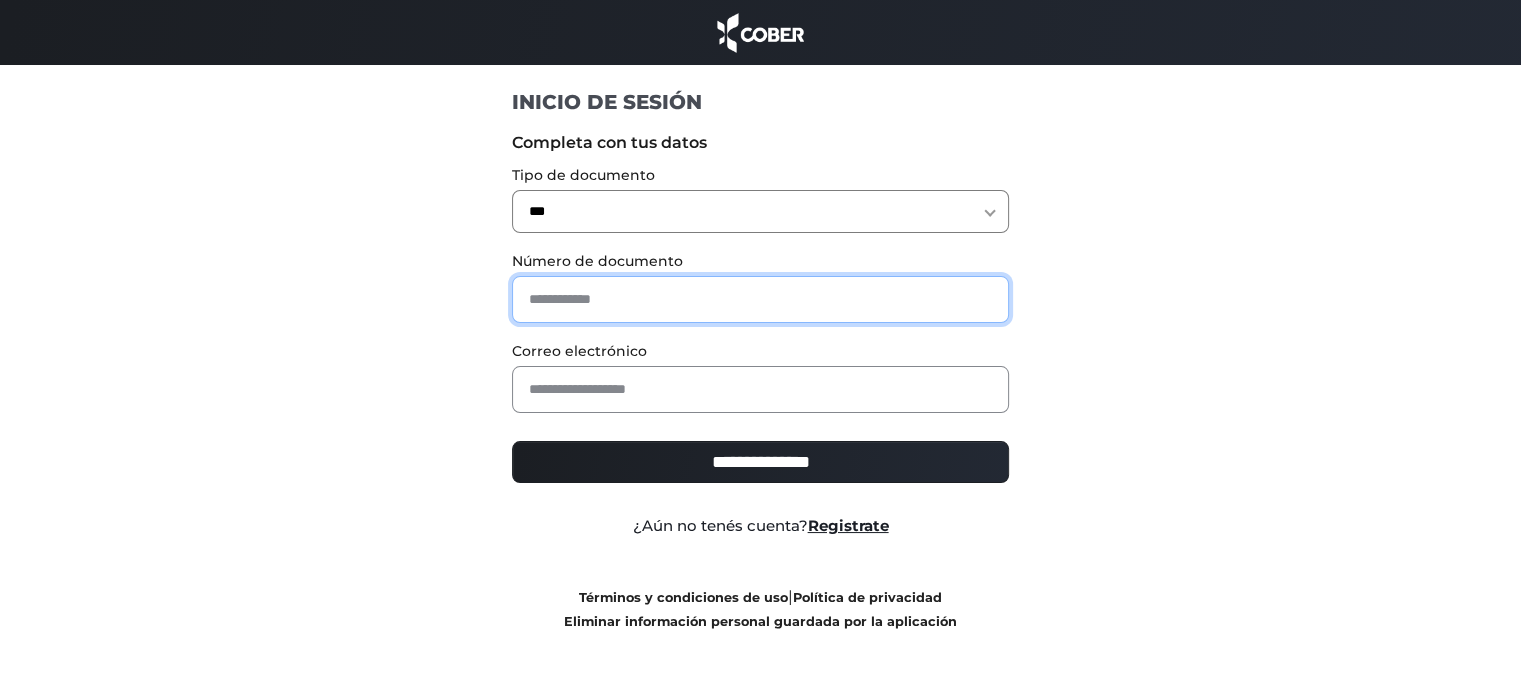 click at bounding box center (760, 299) 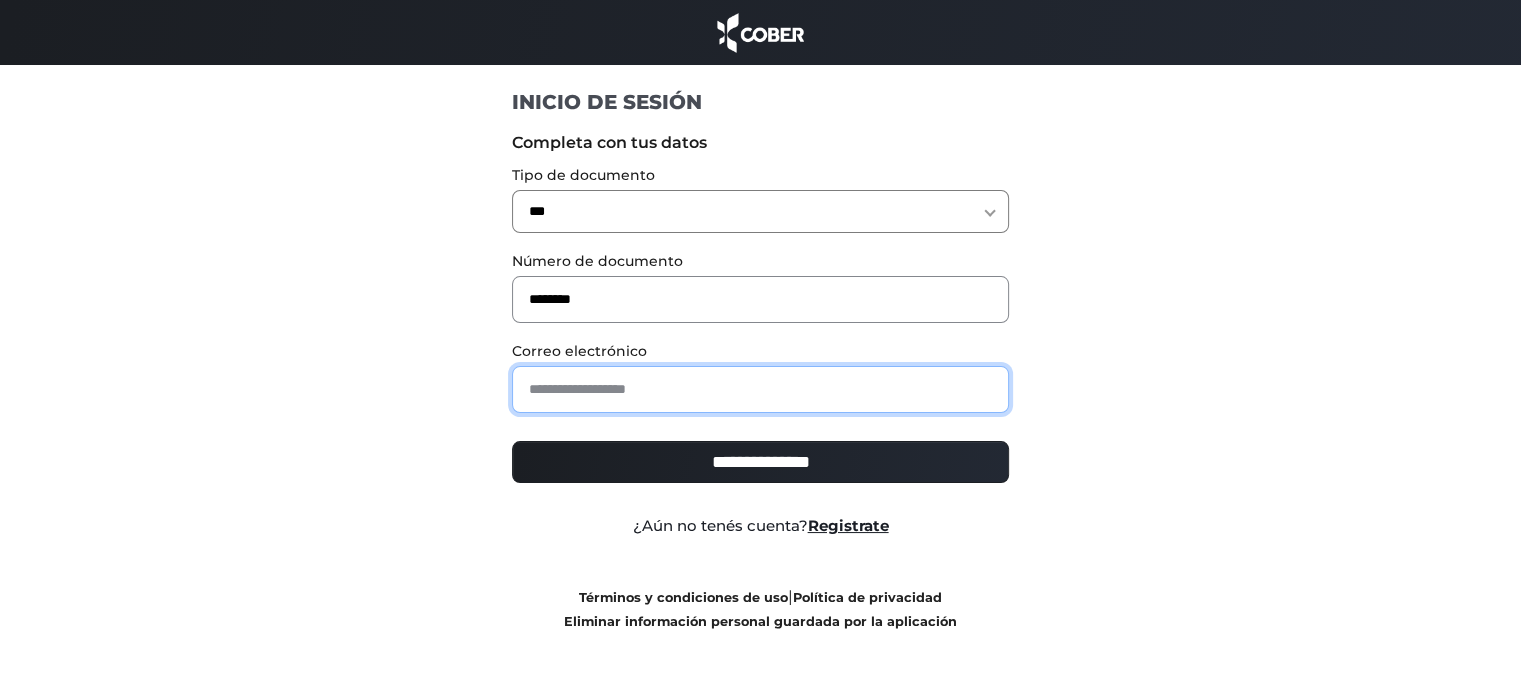 click at bounding box center (760, 389) 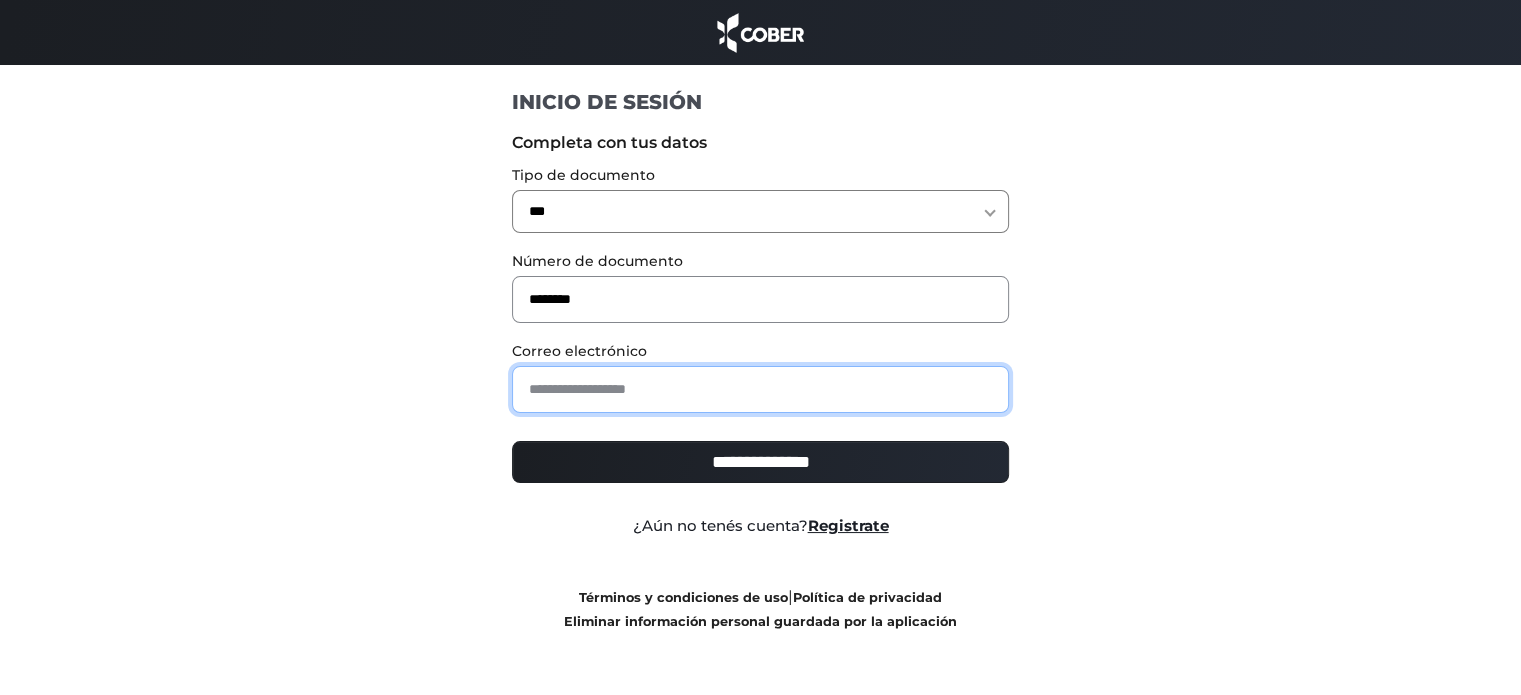 type on "**********" 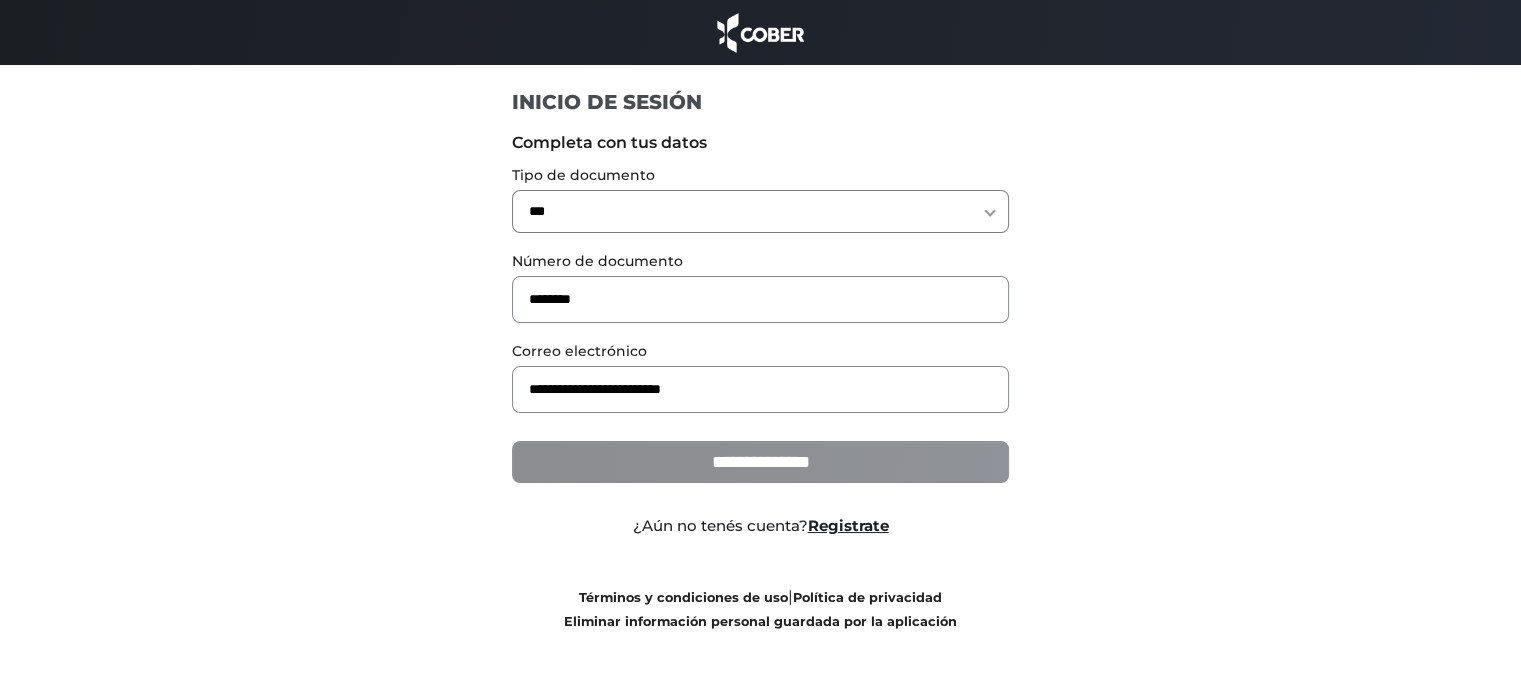 click on "**********" at bounding box center (760, 462) 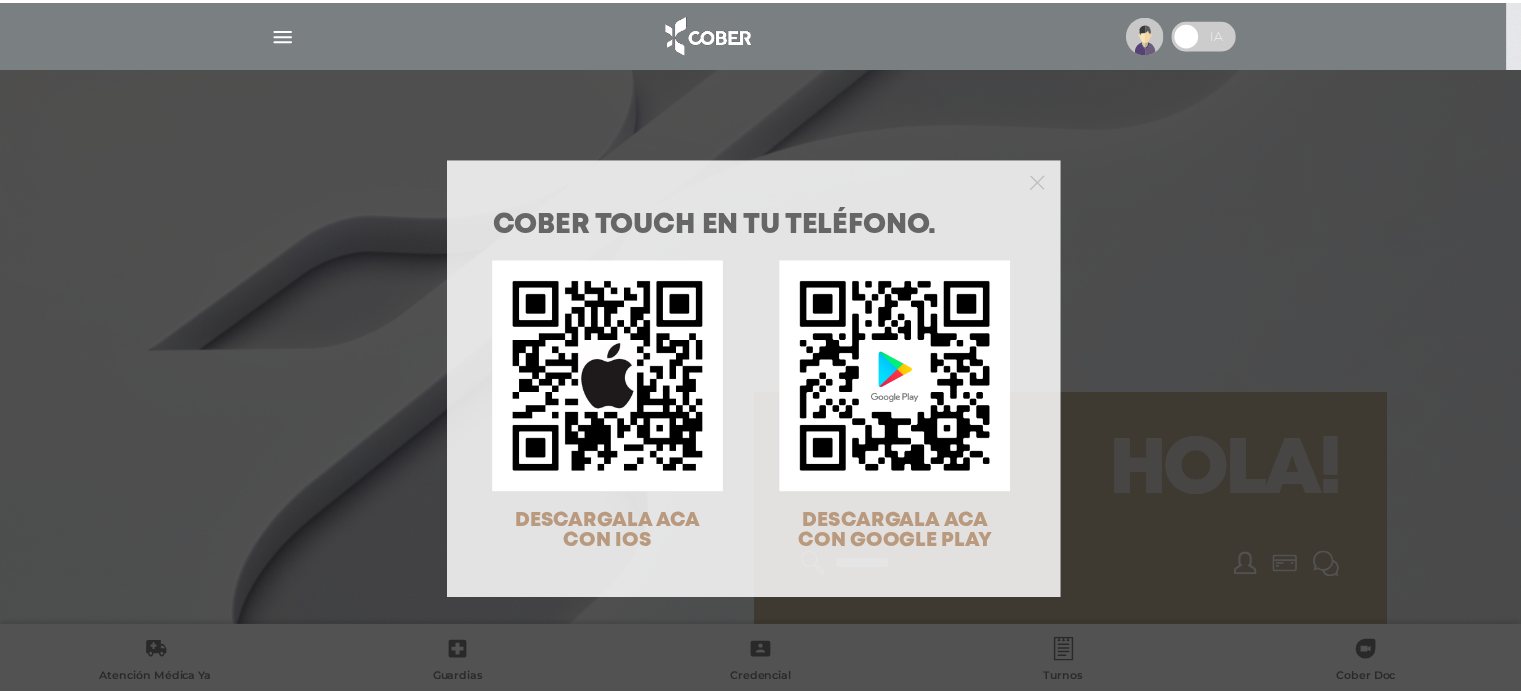scroll, scrollTop: 0, scrollLeft: 0, axis: both 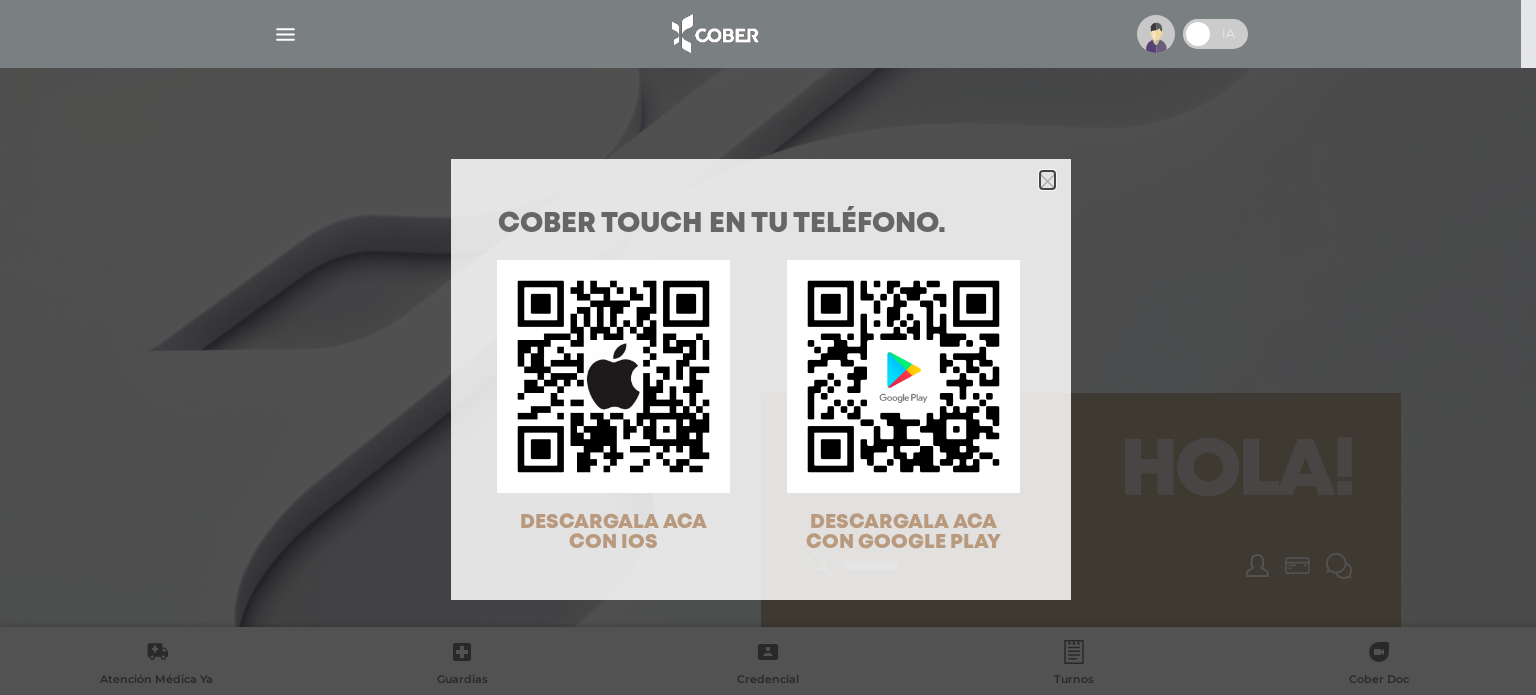 click at bounding box center [1047, 180] 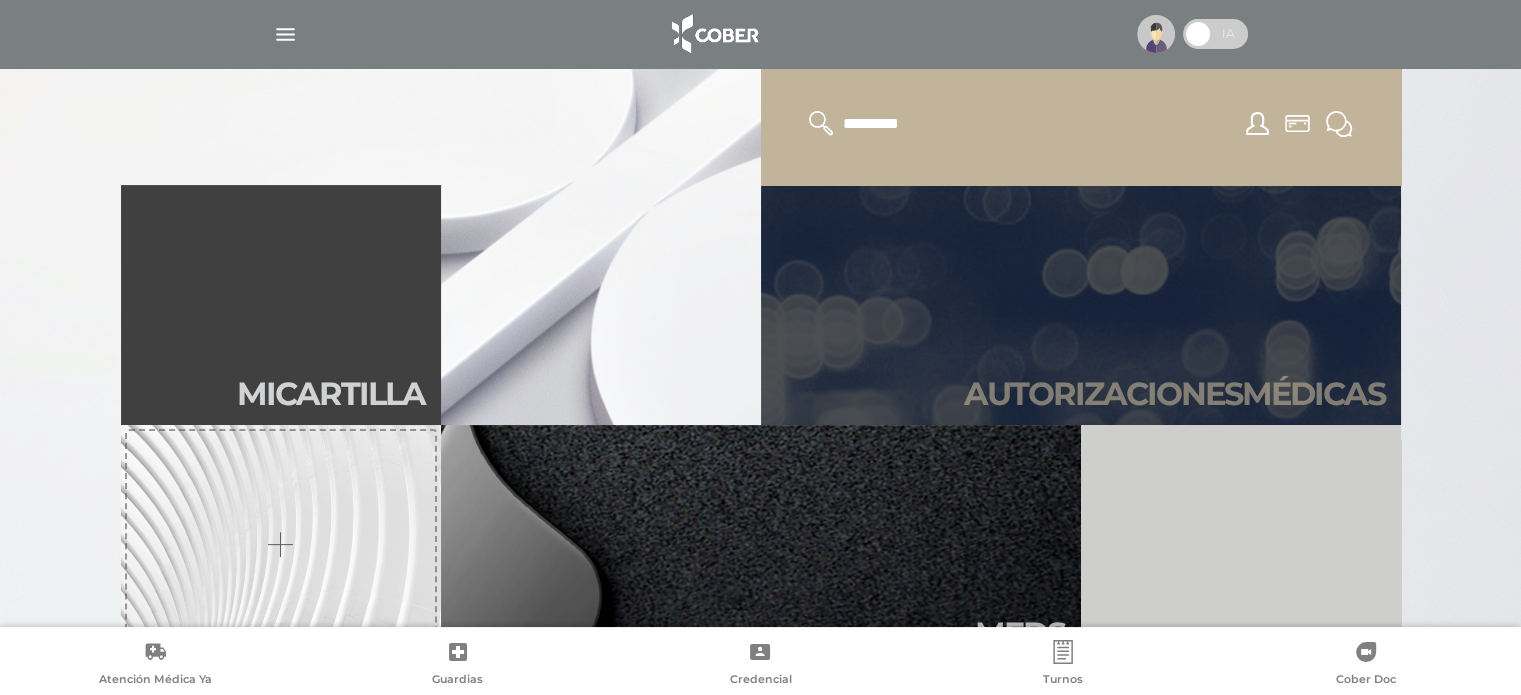 scroll, scrollTop: 500, scrollLeft: 0, axis: vertical 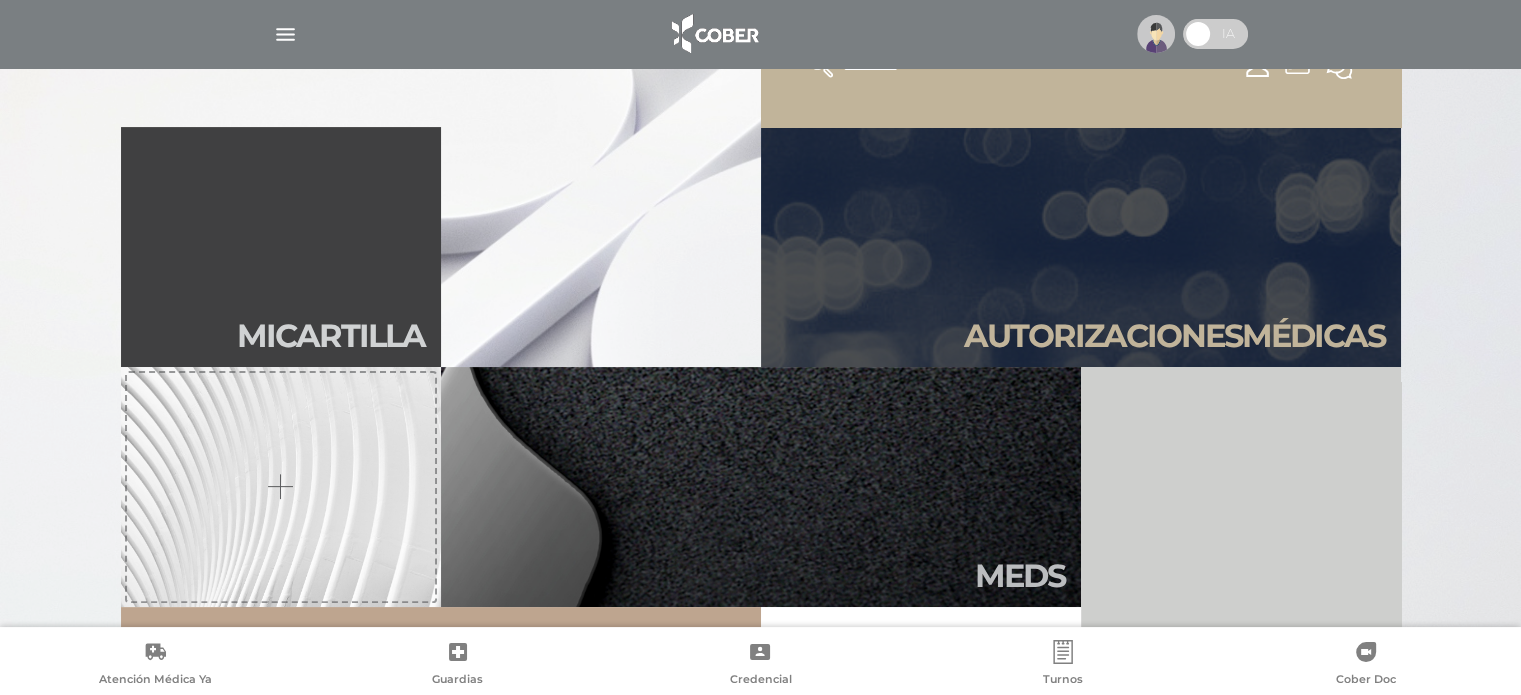click on "Autori zaciones  médicas" at bounding box center [1174, 336] 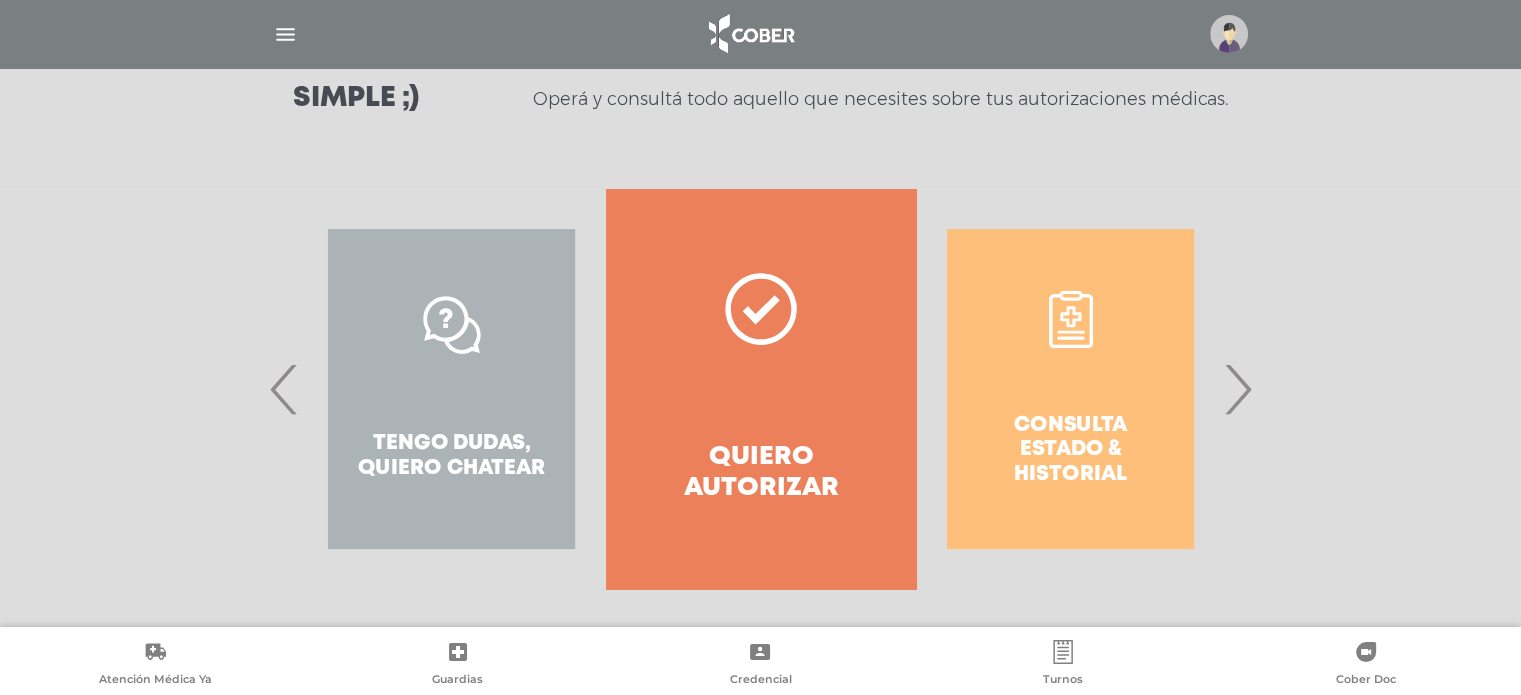 scroll, scrollTop: 300, scrollLeft: 0, axis: vertical 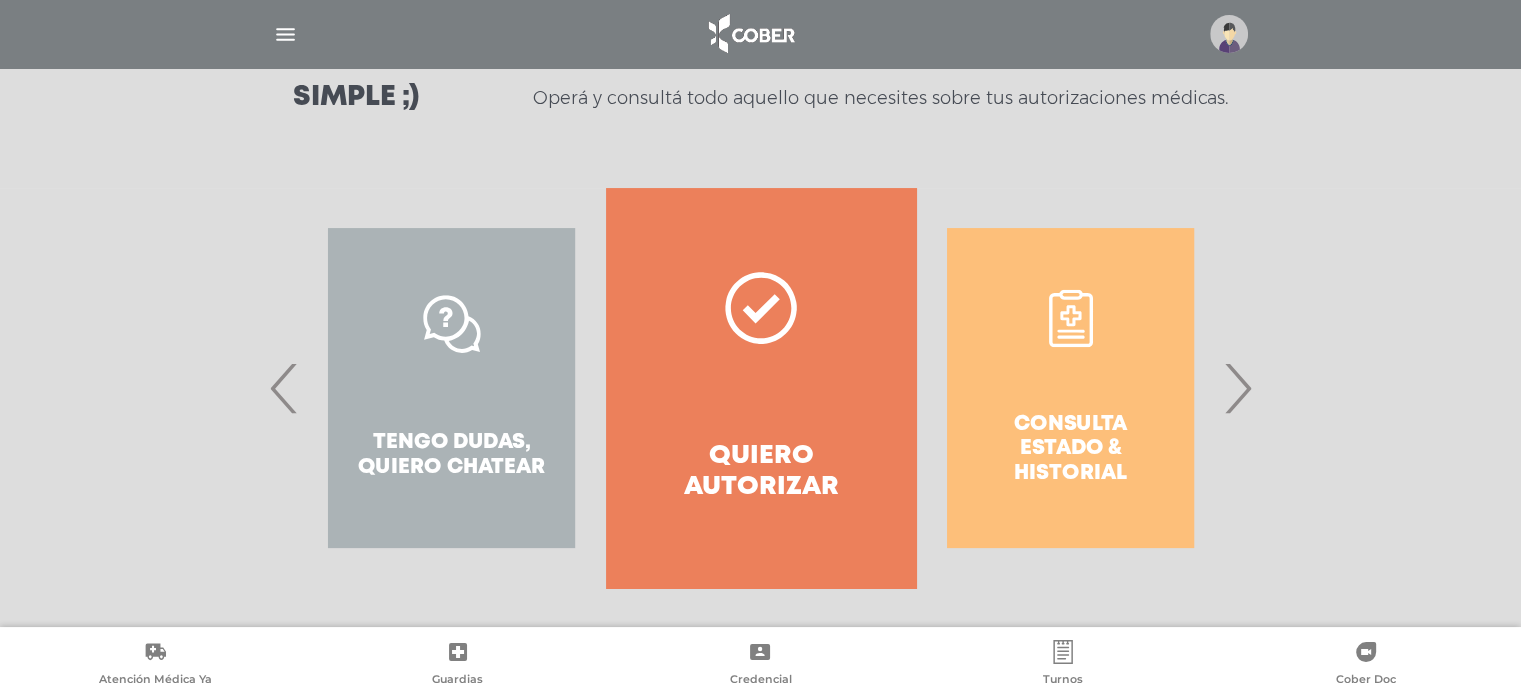 click on "‹" at bounding box center [284, 388] 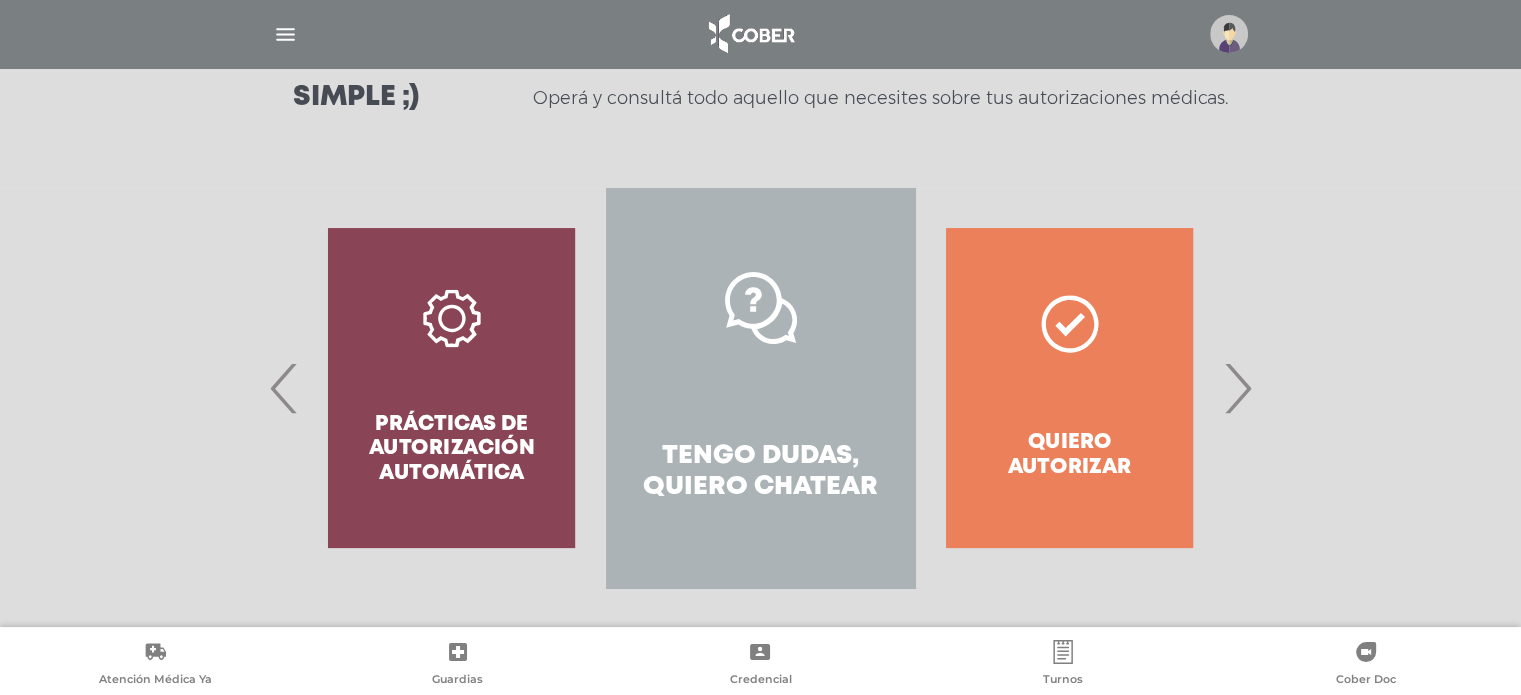 click 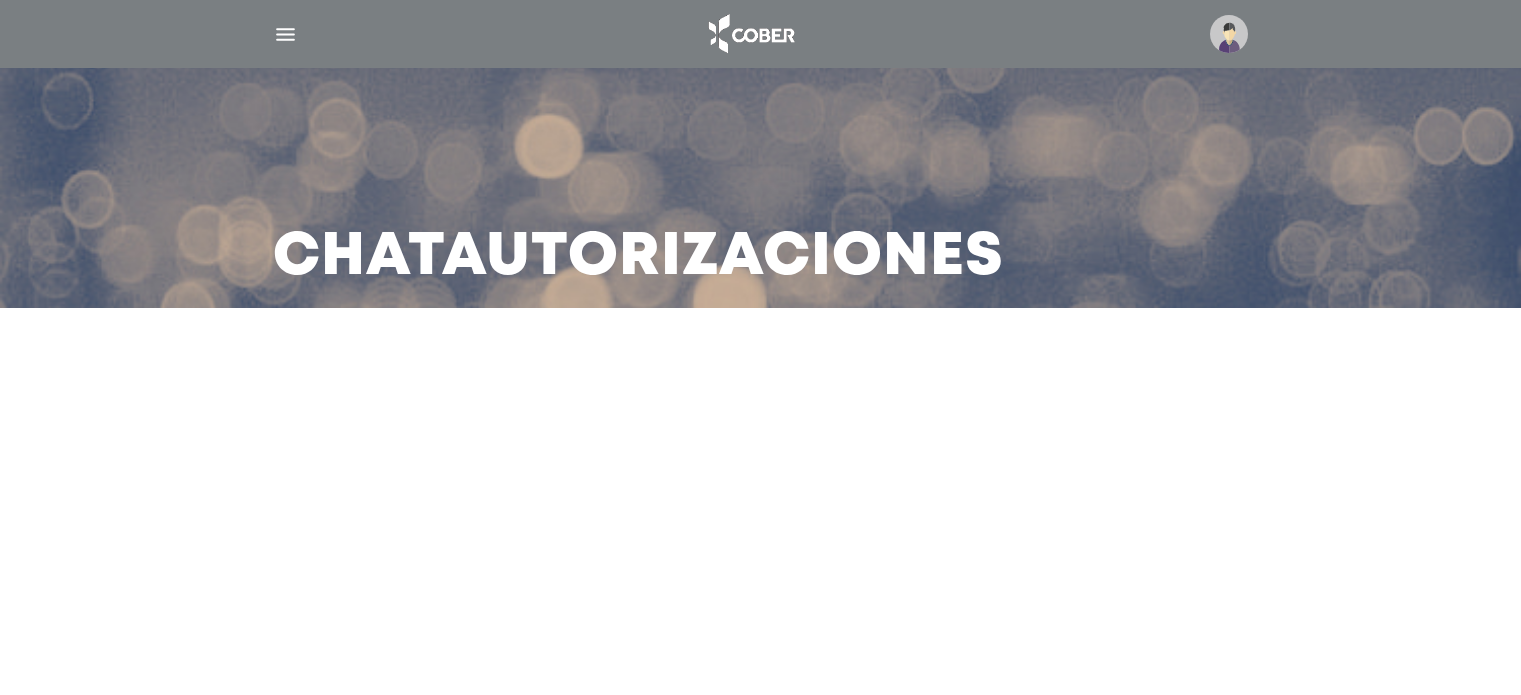 scroll, scrollTop: 0, scrollLeft: 0, axis: both 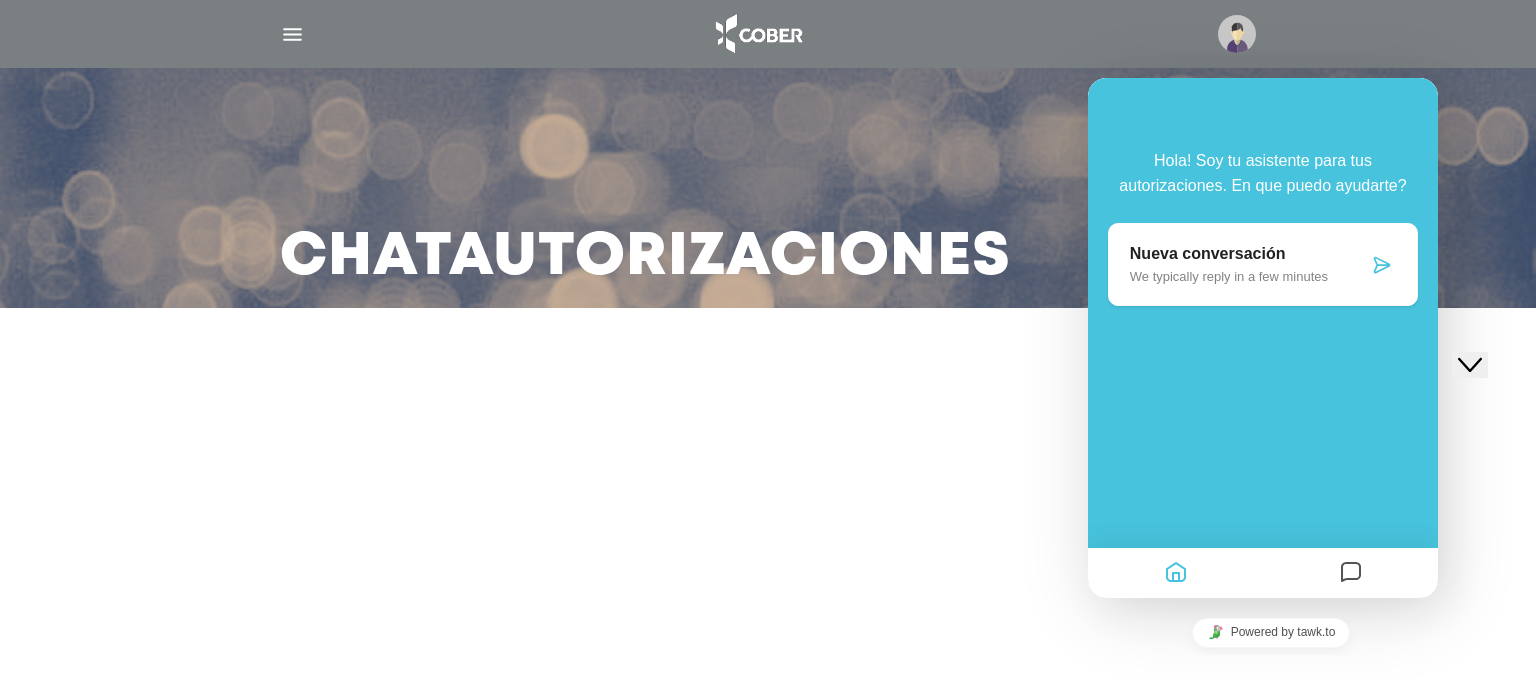 click on "Nueva conversación   We typically reply in a few minutes" at bounding box center (1249, 264) 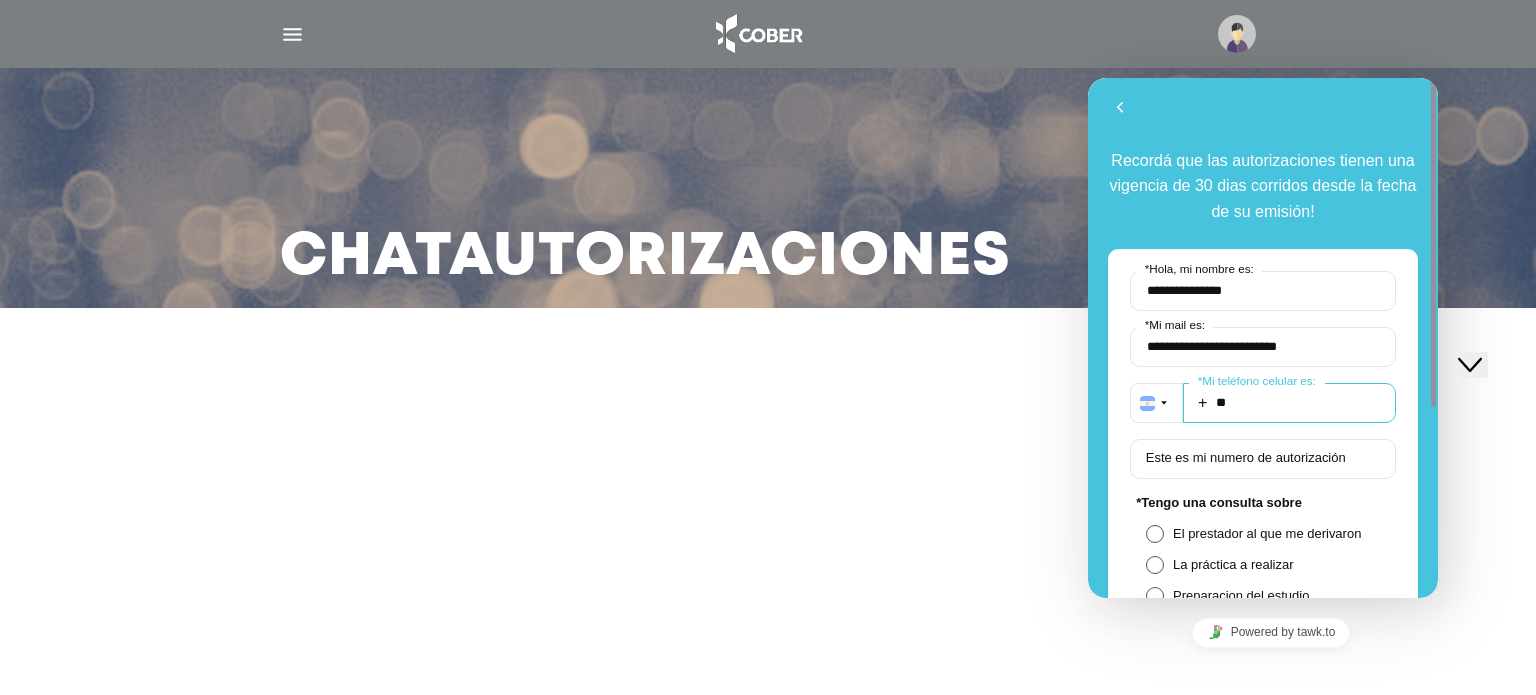 click on "**" at bounding box center (1289, 403) 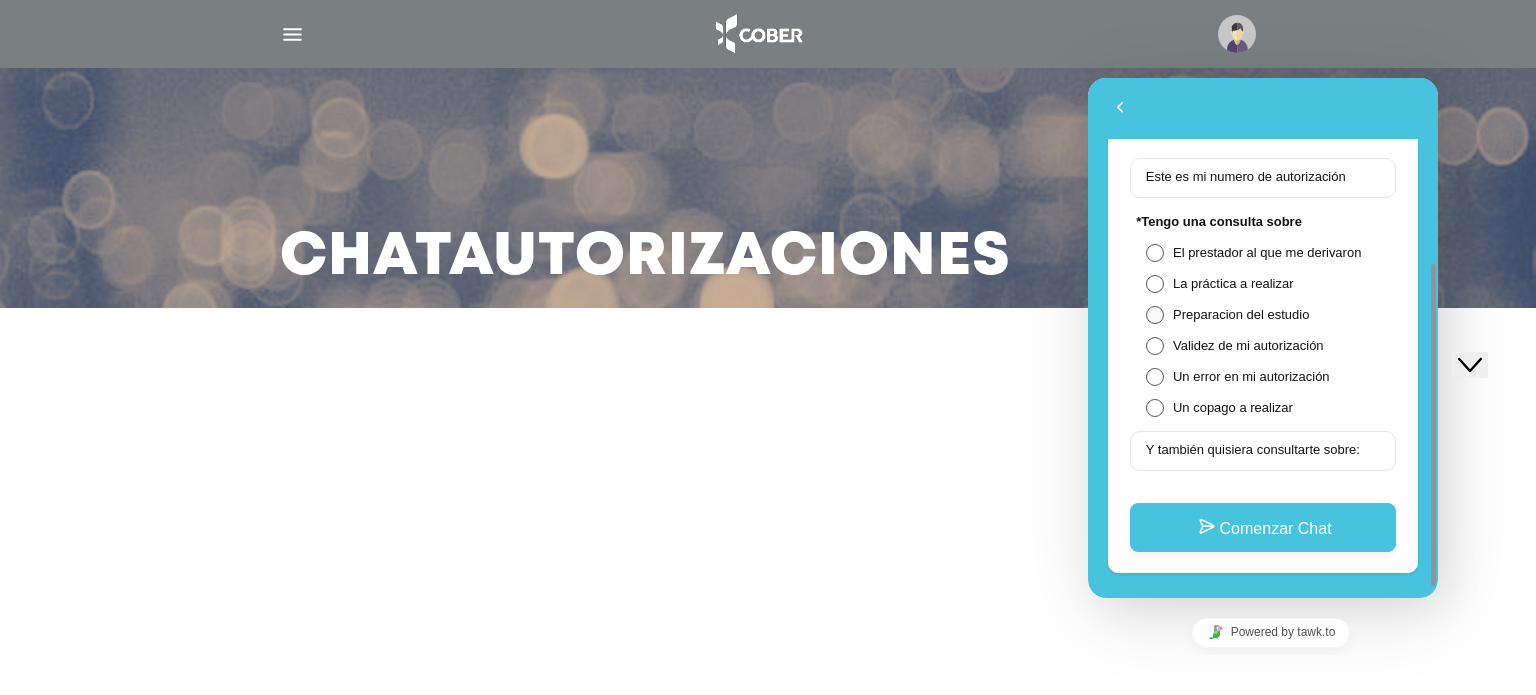 scroll, scrollTop: 100, scrollLeft: 0, axis: vertical 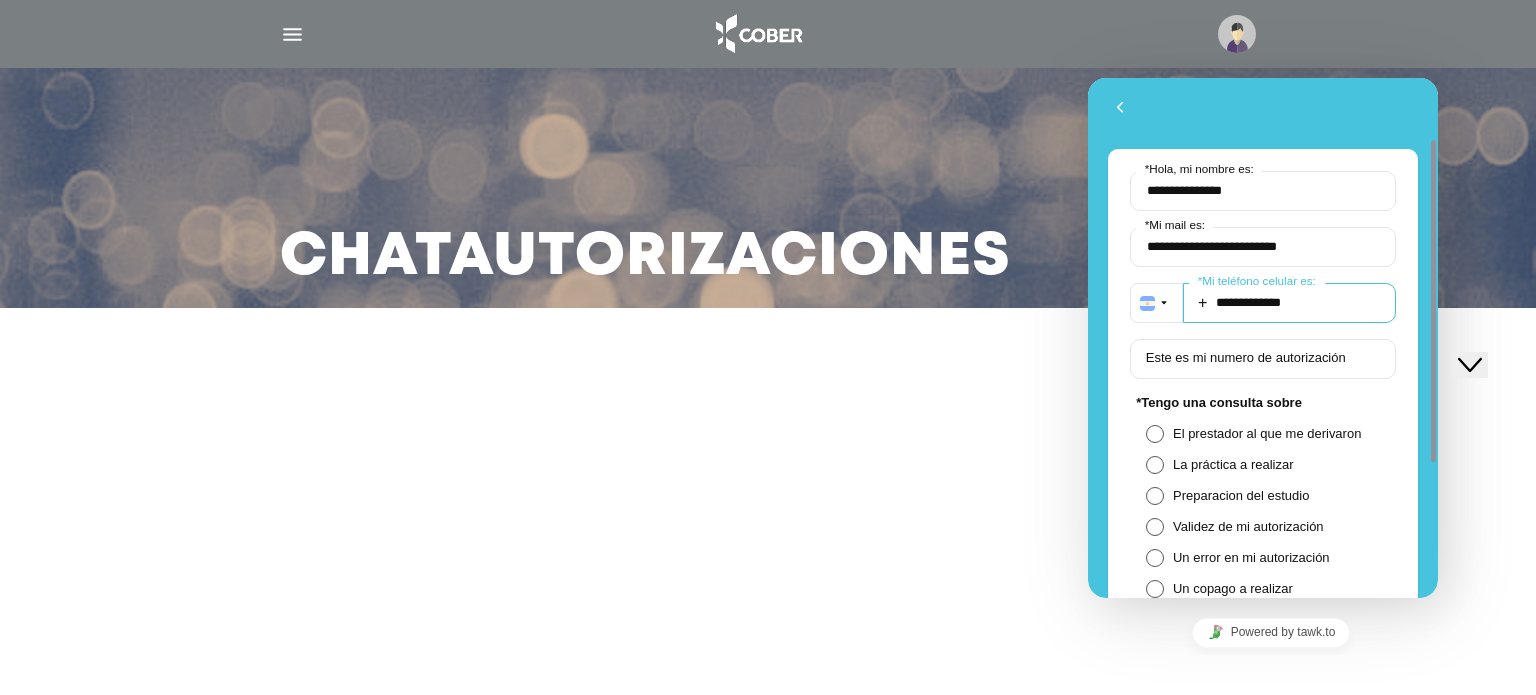 type on "**********" 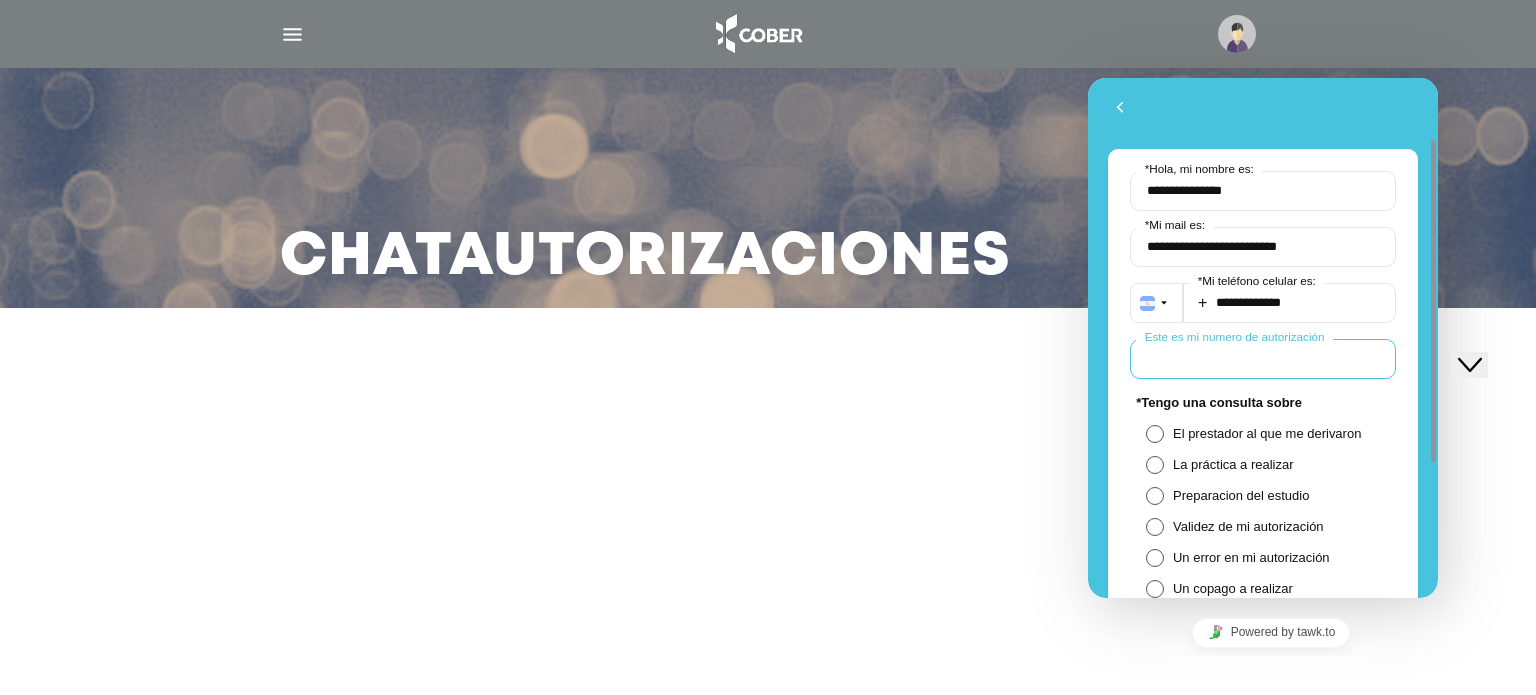 drag, startPoint x: 1319, startPoint y: 365, endPoint x: 1260, endPoint y: 383, distance: 61.68468 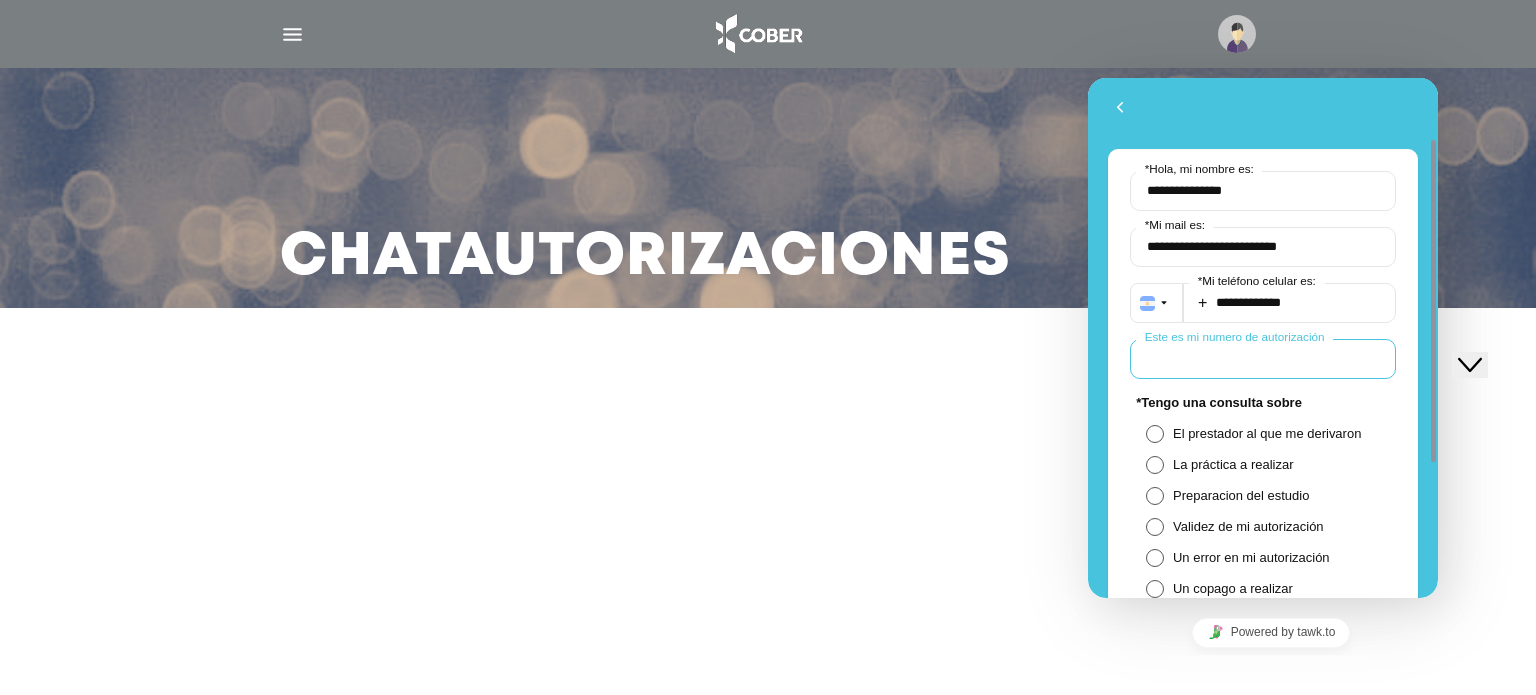 click on "Este es mi numero de autorización" at bounding box center [1263, 359] 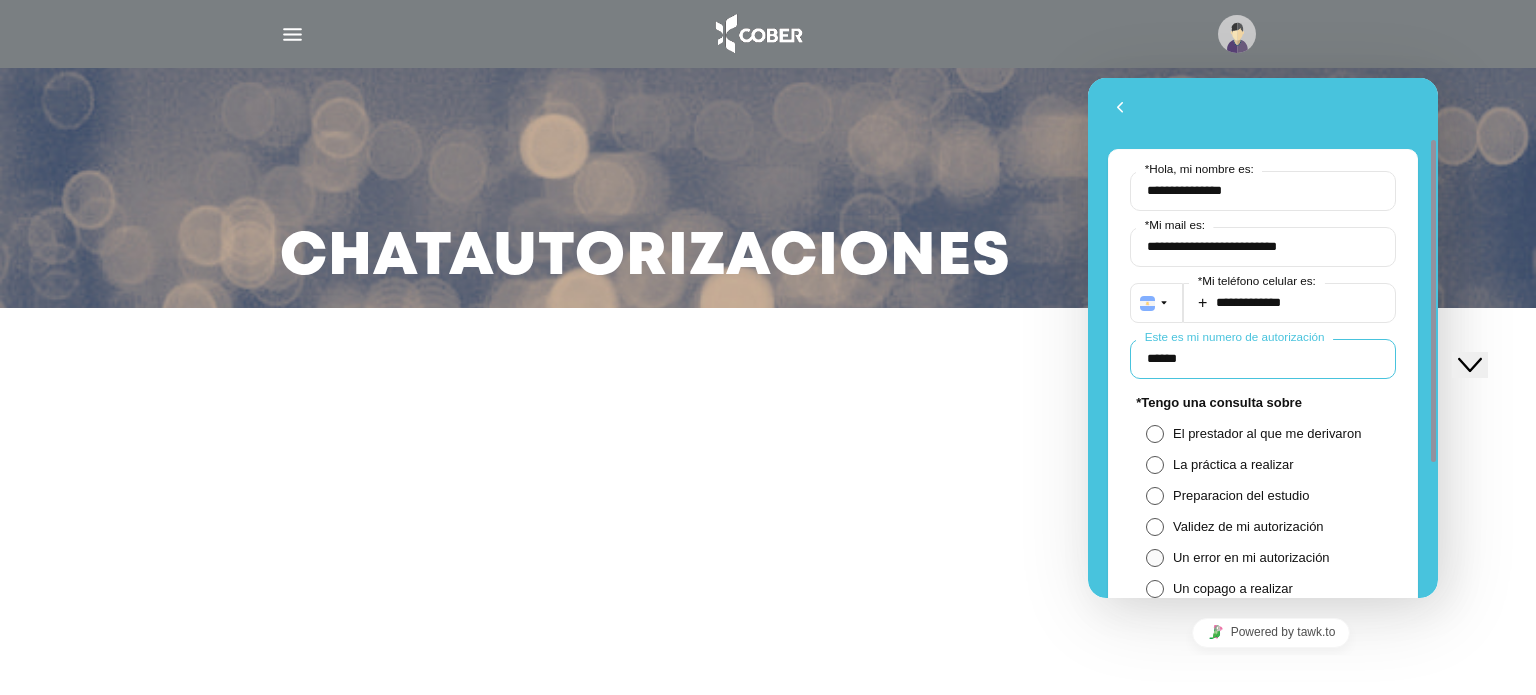 type on "******" 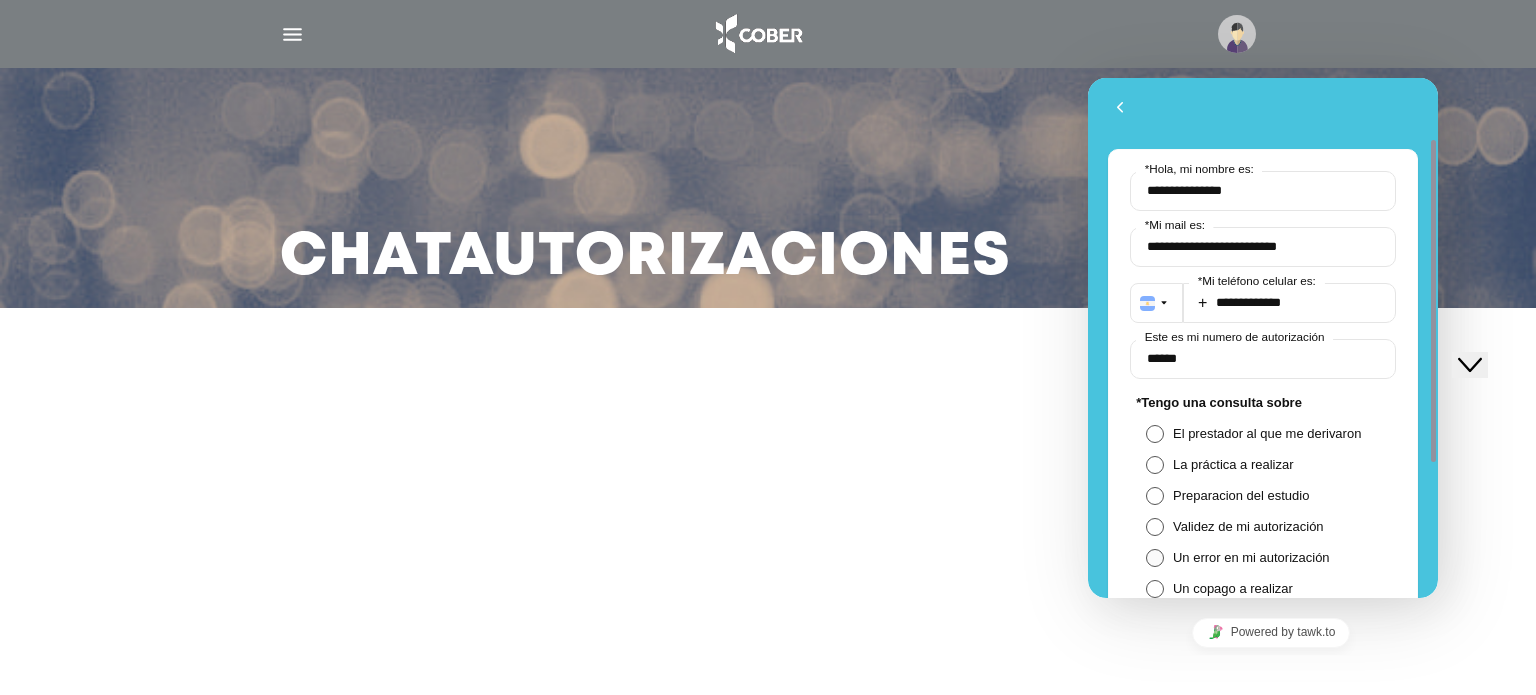 click at bounding box center (1155, 558) 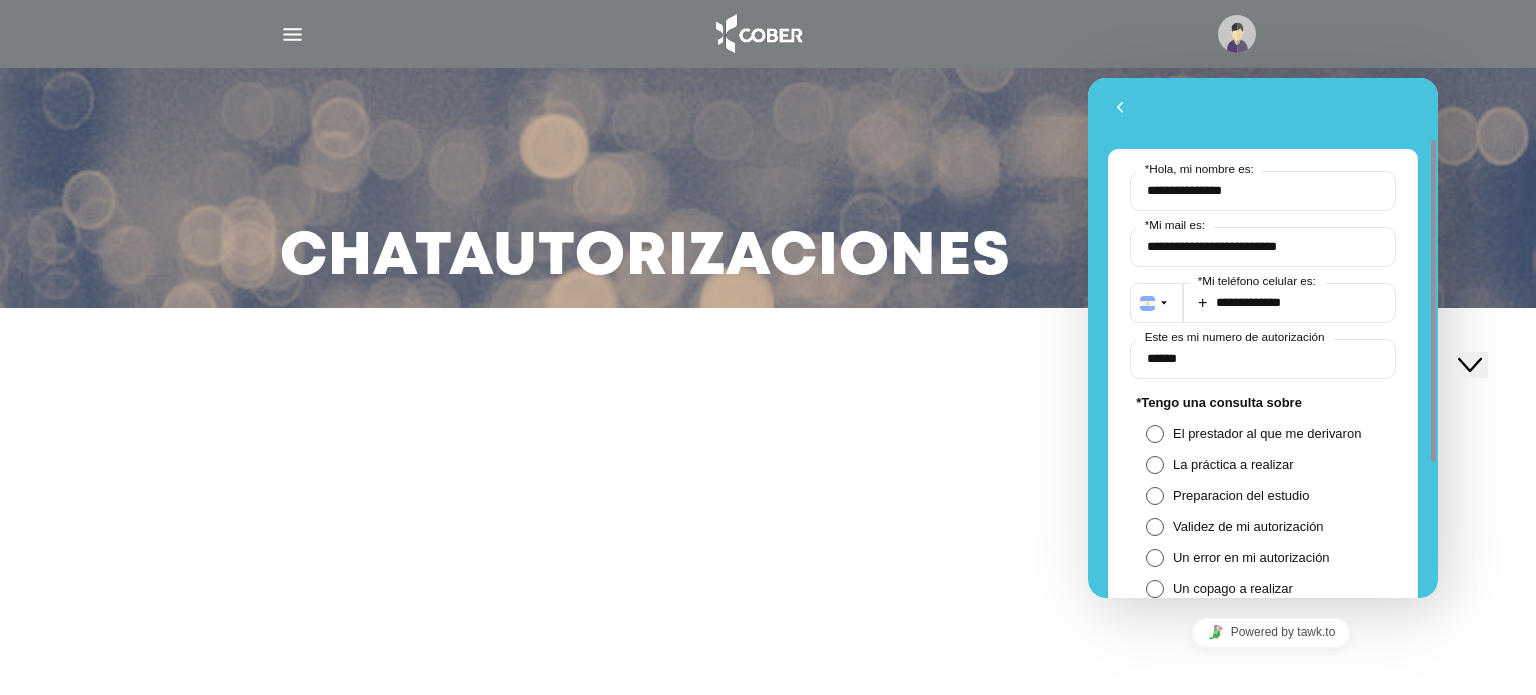 drag, startPoint x: 1428, startPoint y: 437, endPoint x: 1422, endPoint y: 512, distance: 75.23962 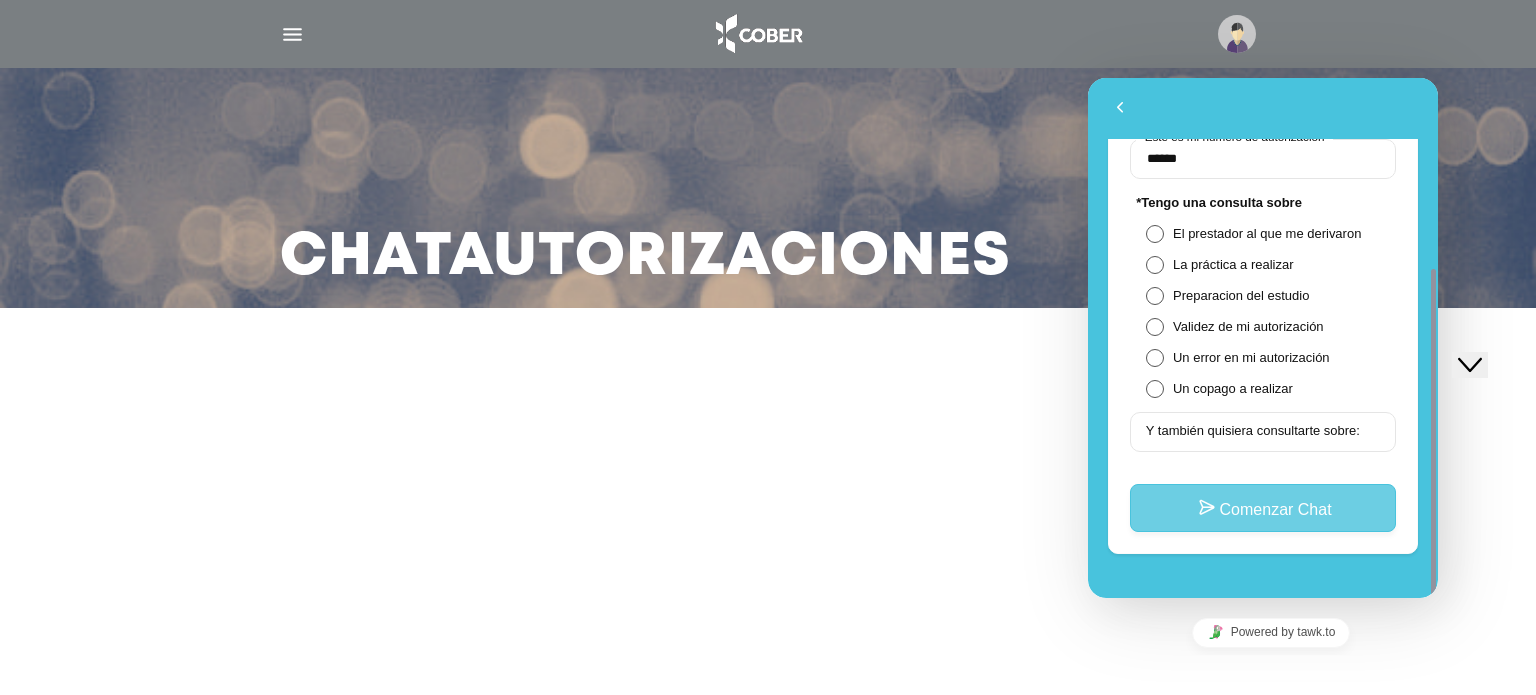 click on "Comenzar Chat" at bounding box center (1263, 508) 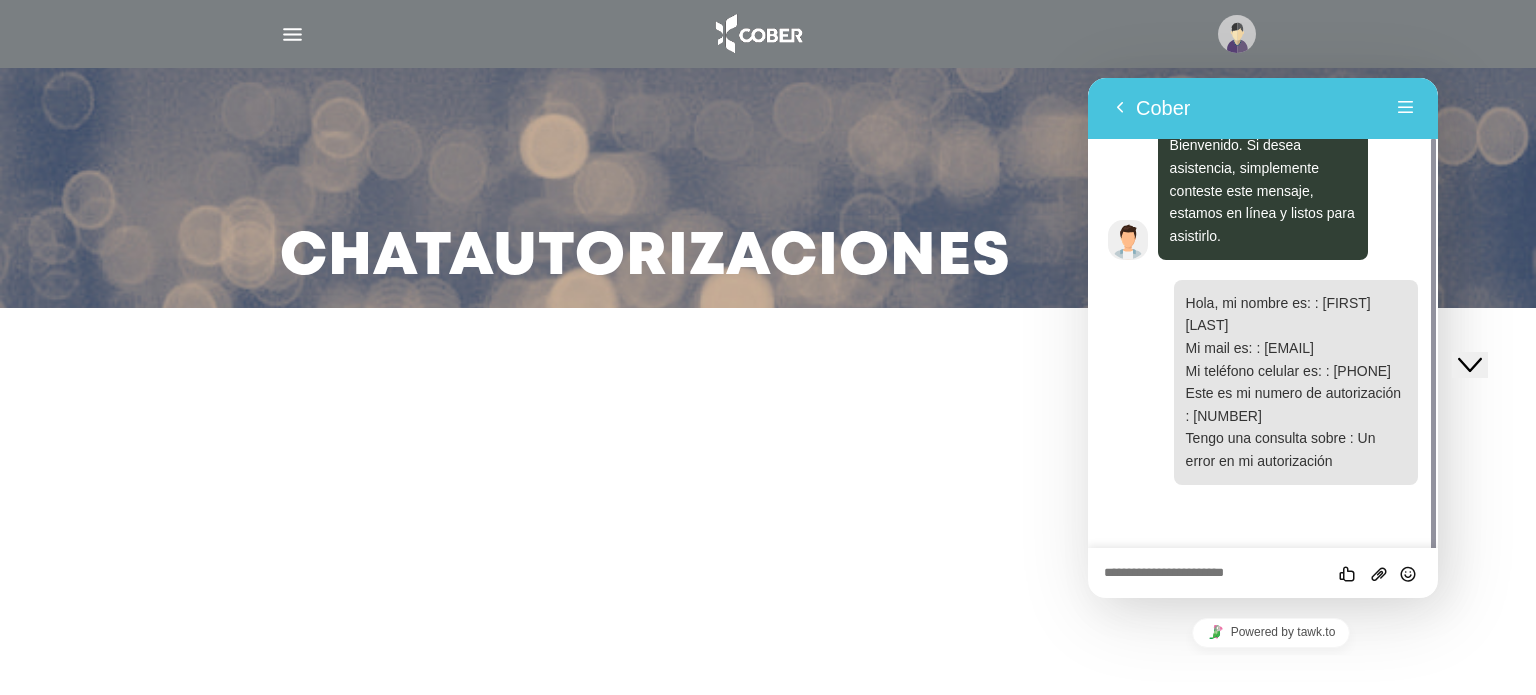 scroll, scrollTop: 57, scrollLeft: 0, axis: vertical 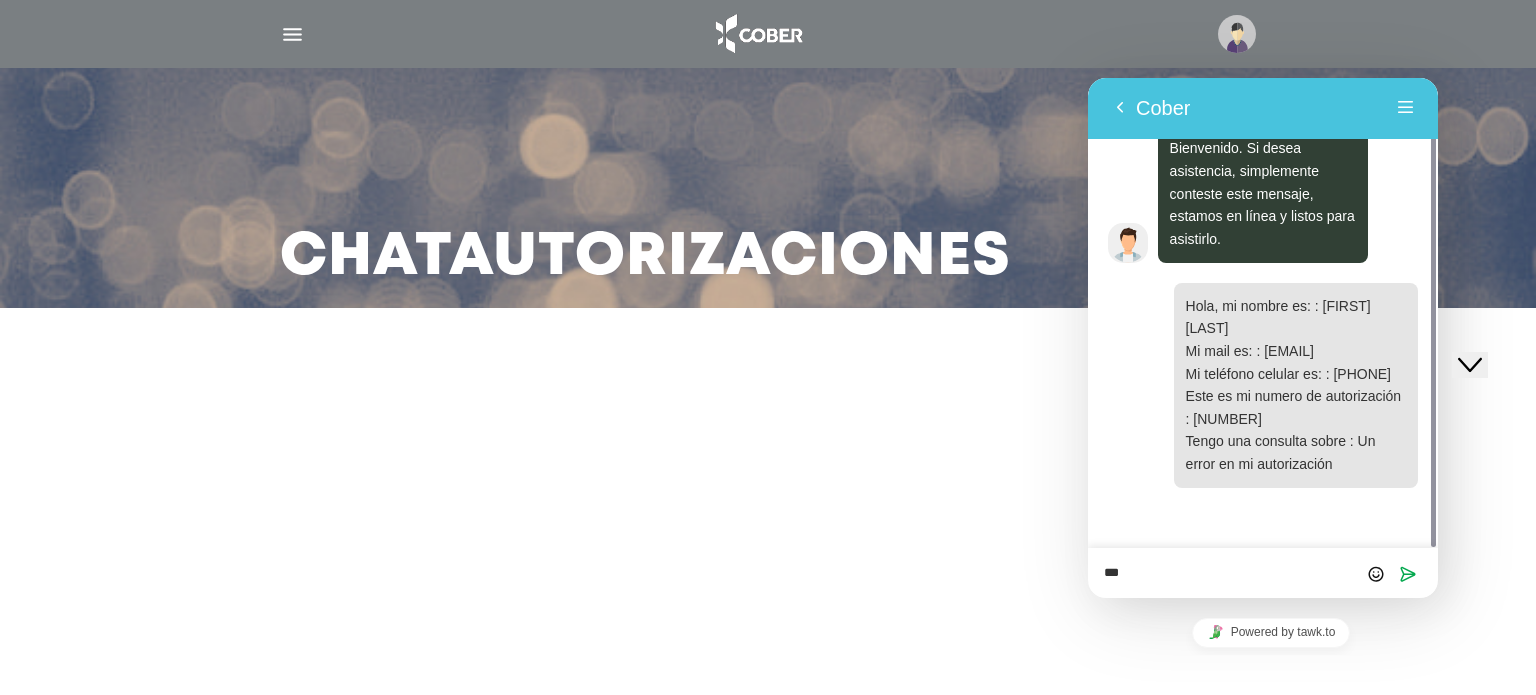 type on "****" 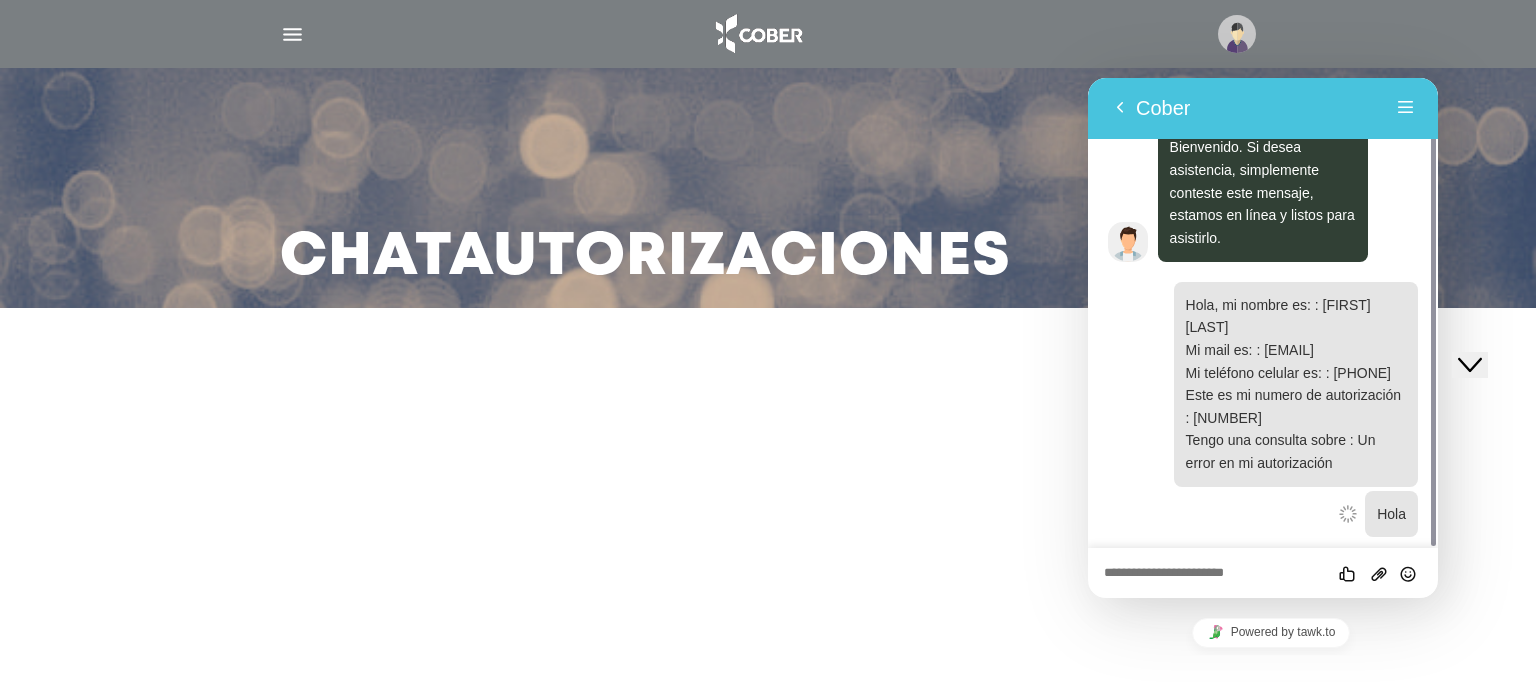 scroll, scrollTop: 108, scrollLeft: 0, axis: vertical 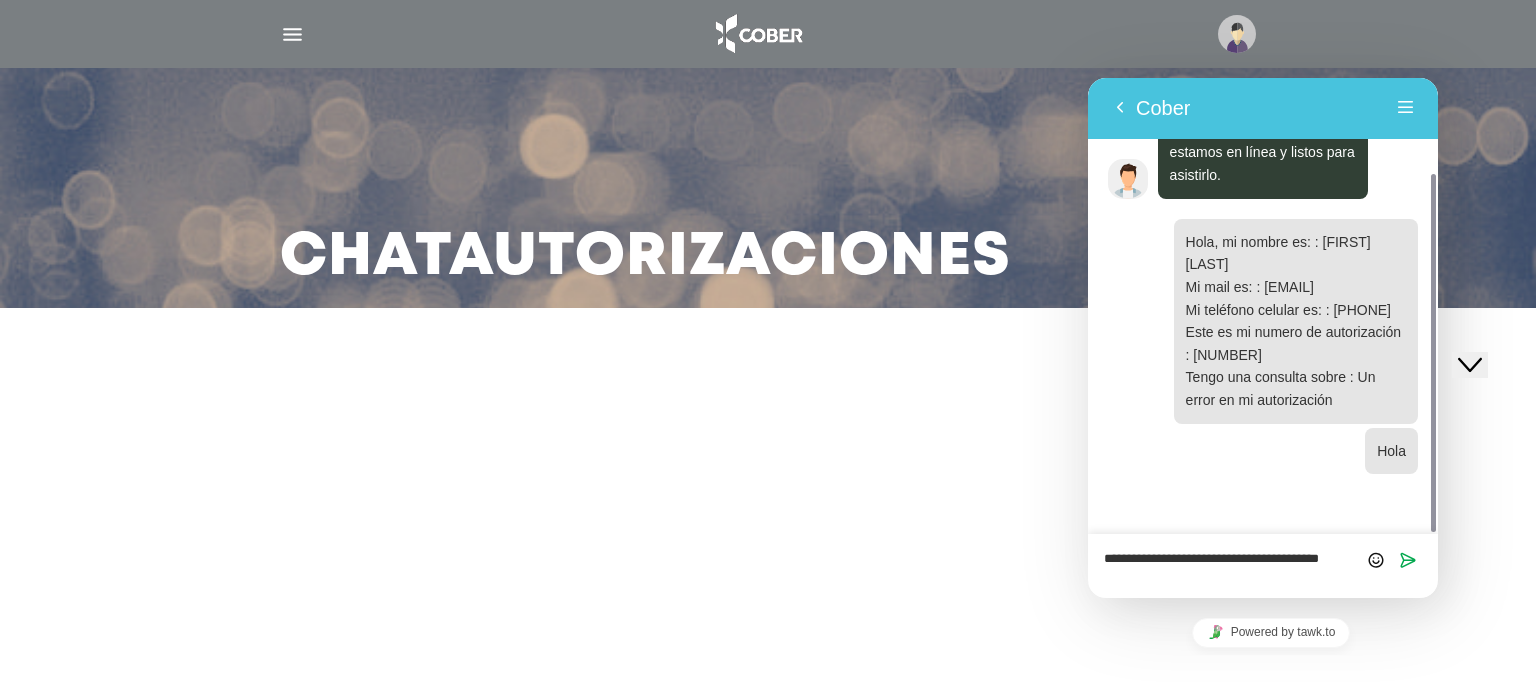 click on "**********" at bounding box center [1088, 78] 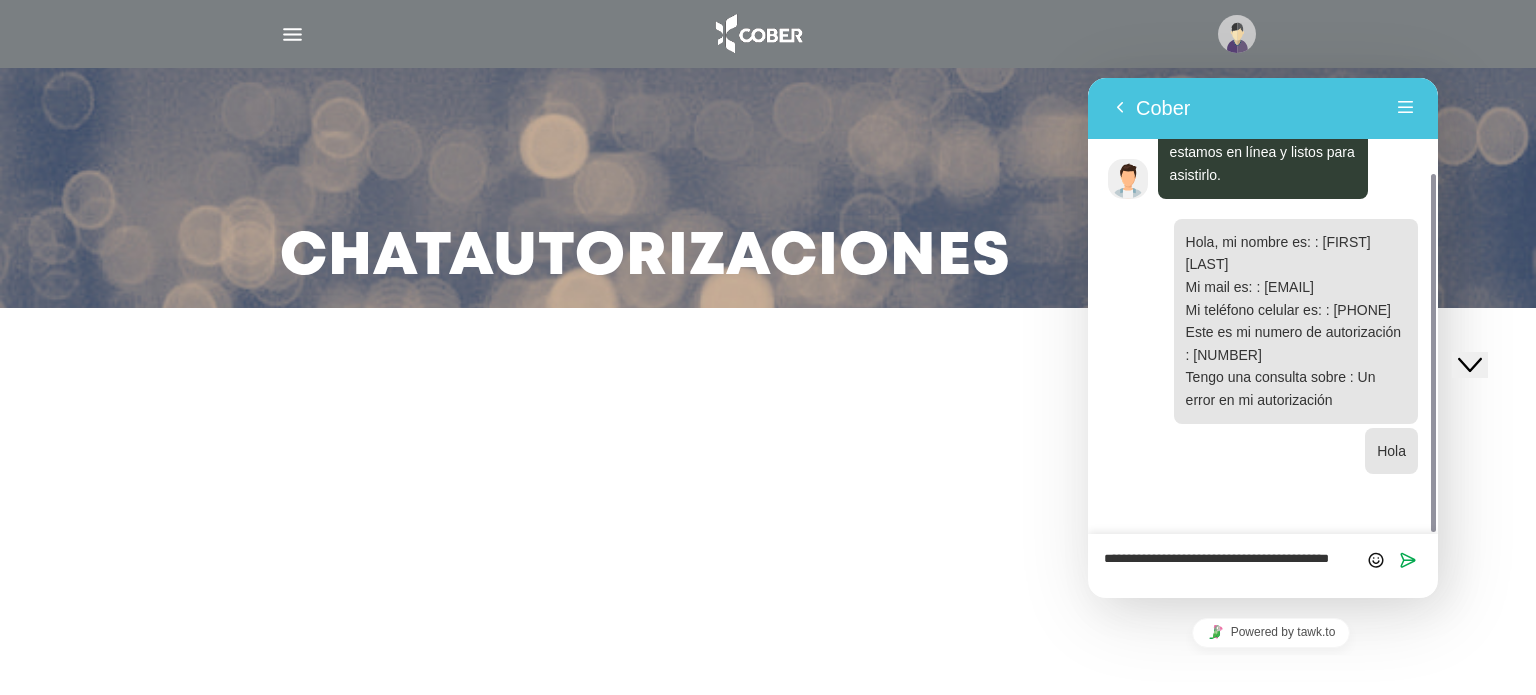 click on "**********" at bounding box center [1088, 78] 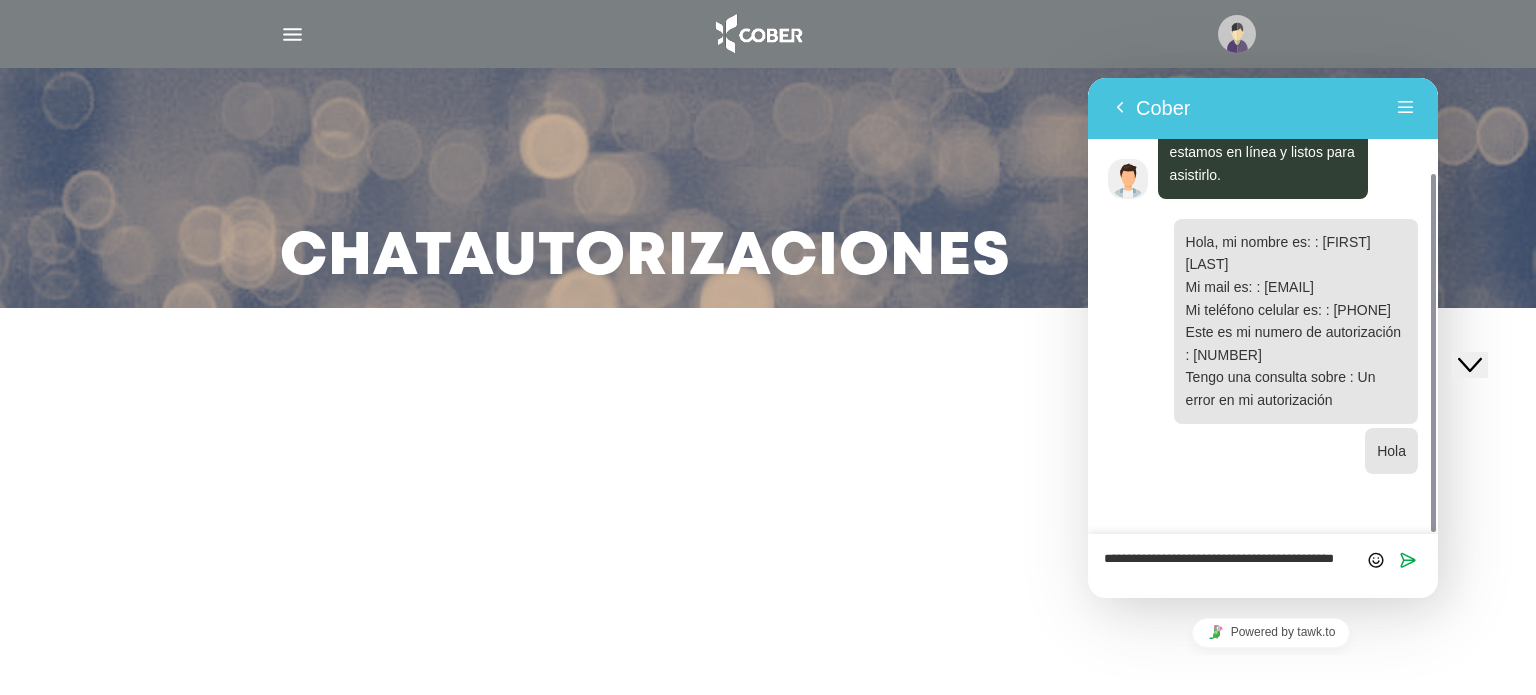 click on "**********" at bounding box center [1088, 78] 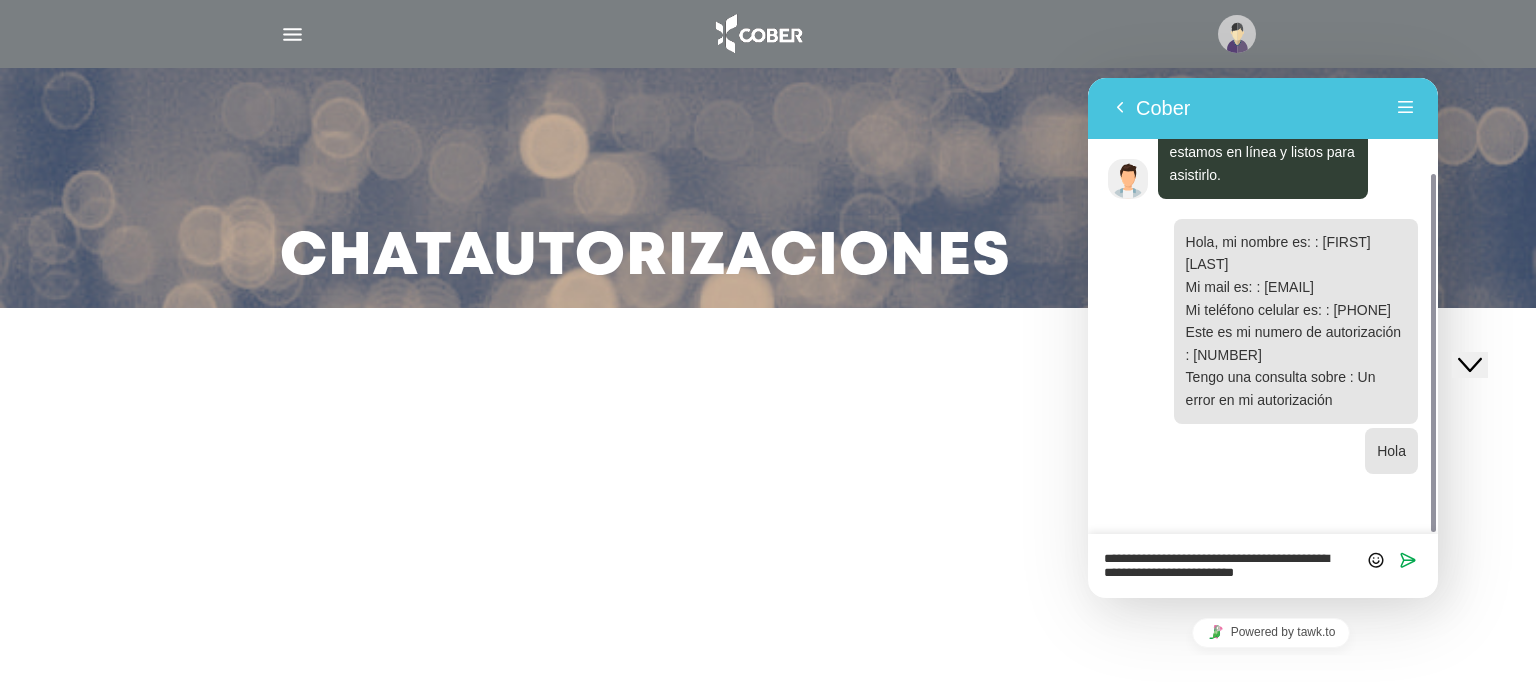 type on "**********" 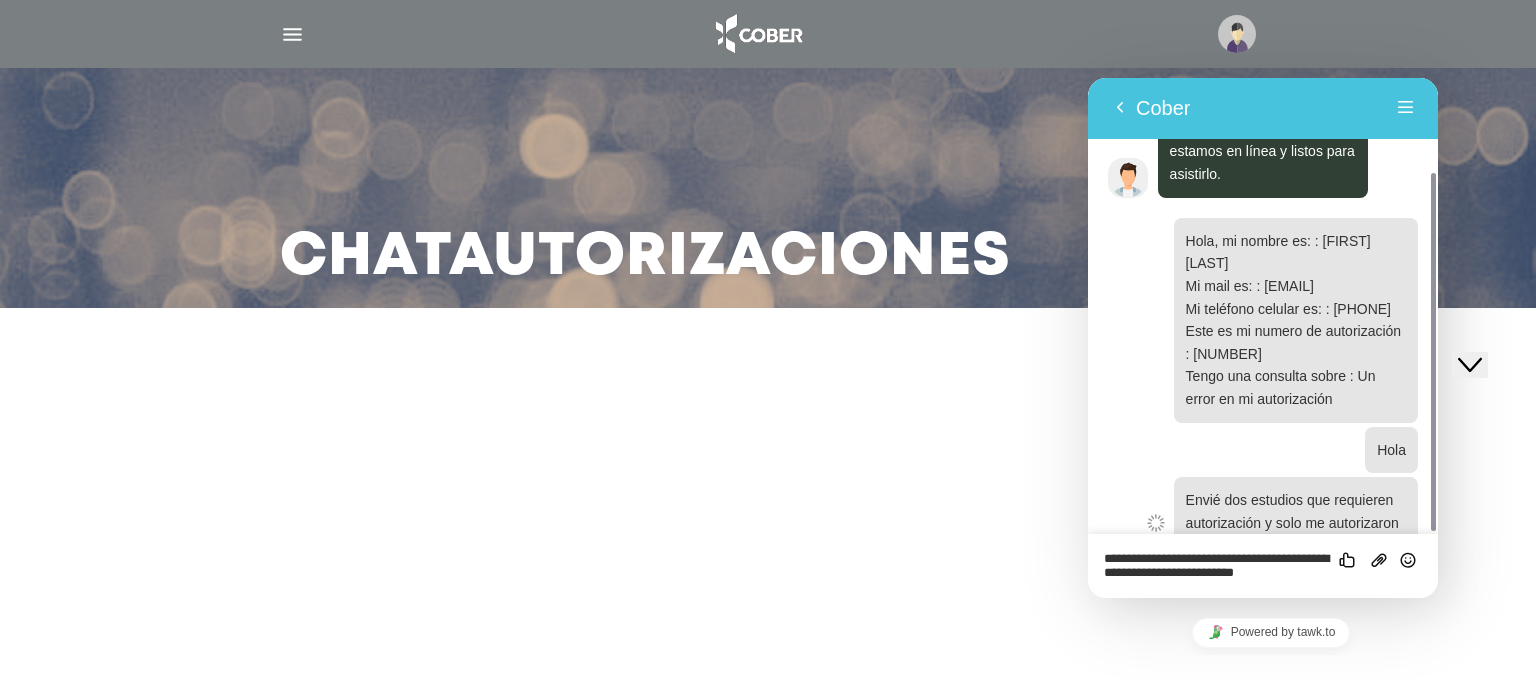 type 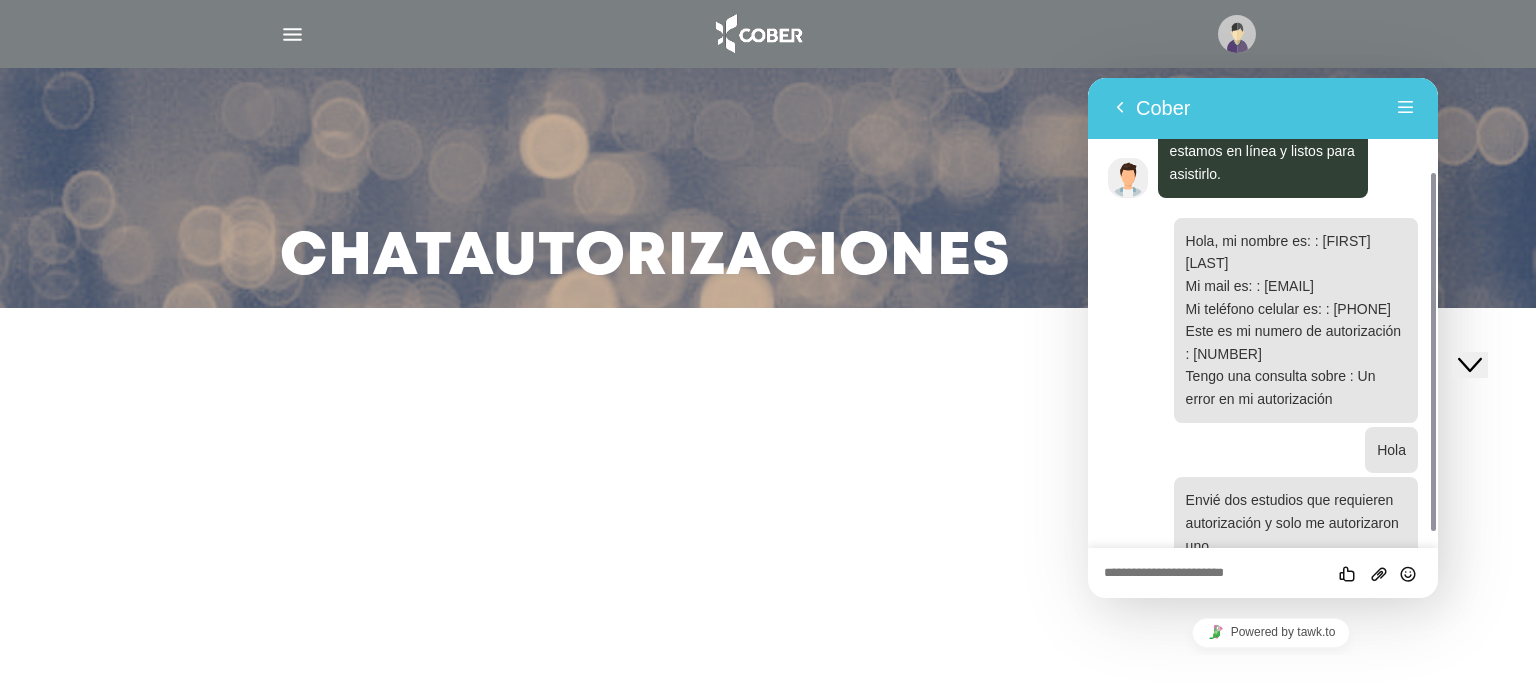 scroll, scrollTop: 204, scrollLeft: 0, axis: vertical 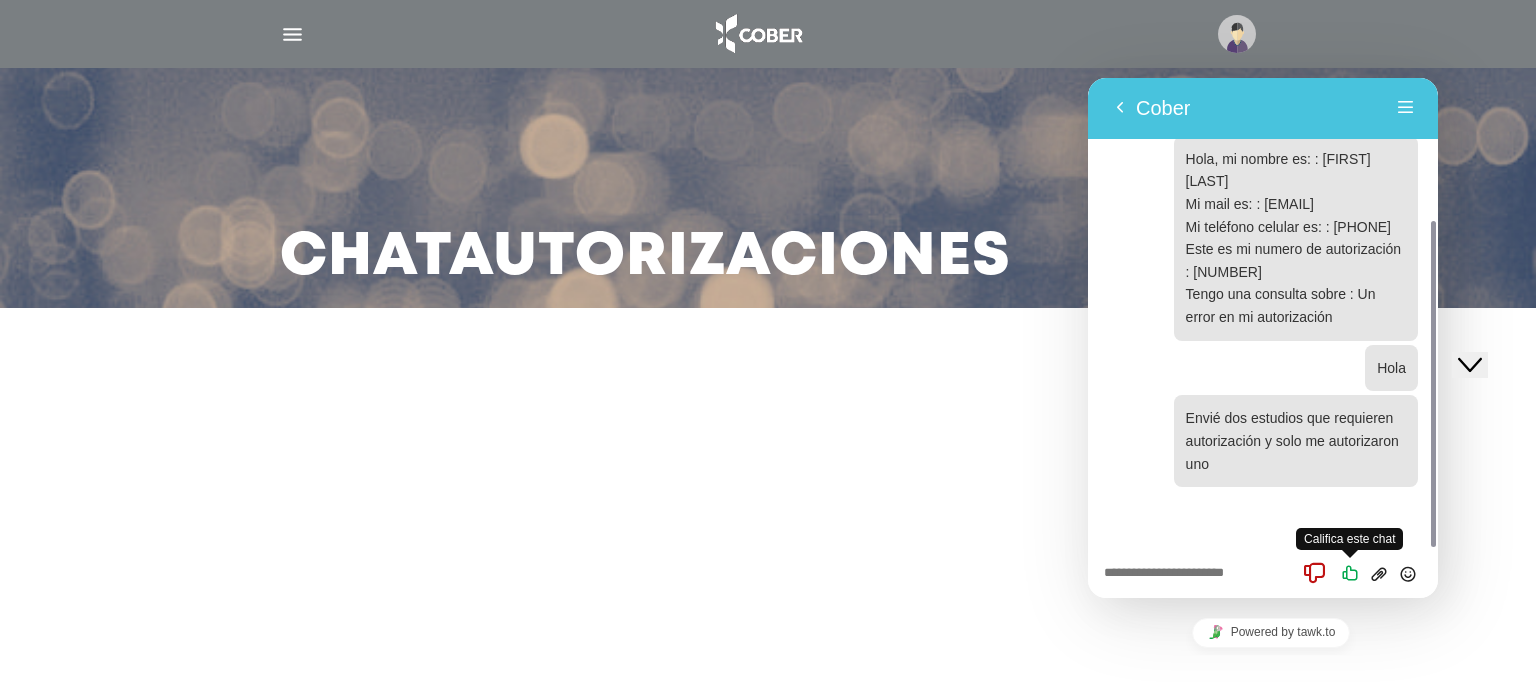 drag, startPoint x: 1312, startPoint y: 568, endPoint x: 1322, endPoint y: 565, distance: 10.440307 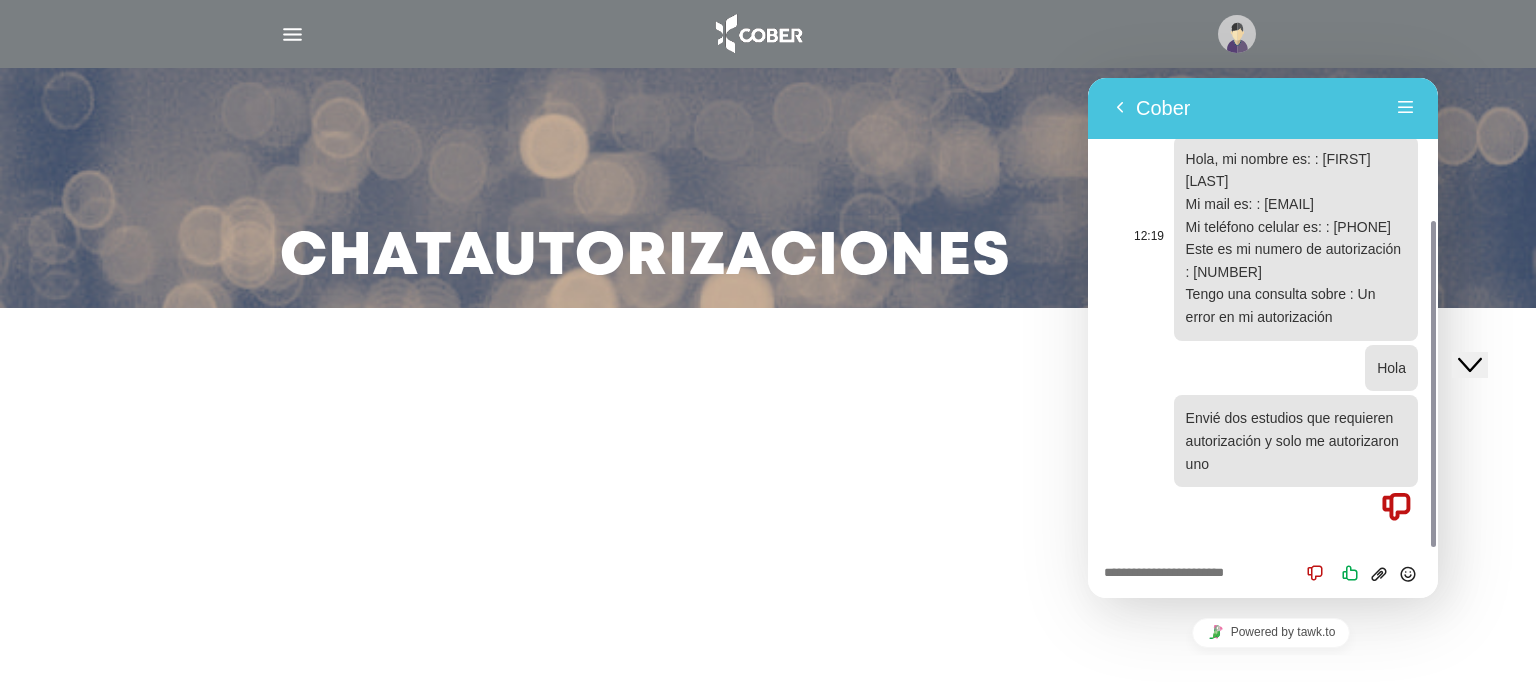 scroll, scrollTop: 240, scrollLeft: 0, axis: vertical 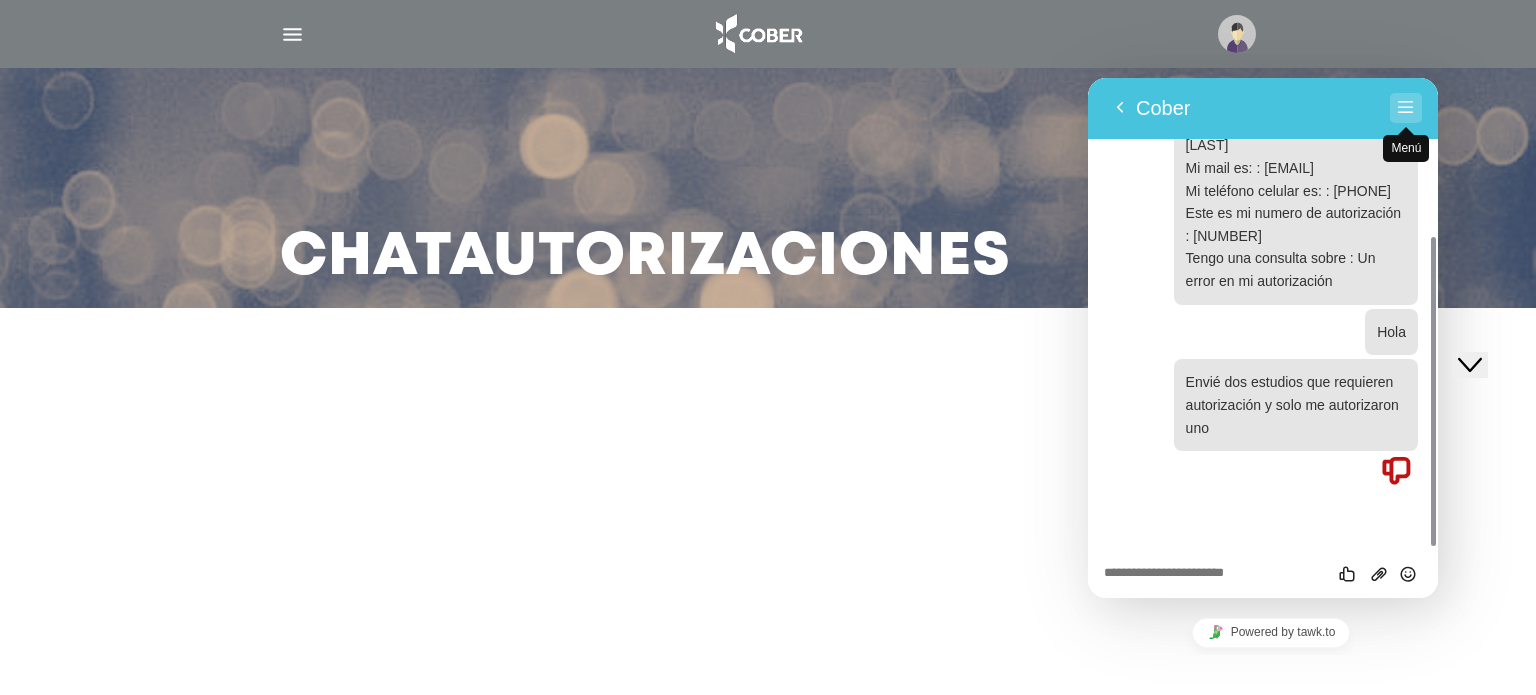 click on "Menú" at bounding box center [1406, 108] 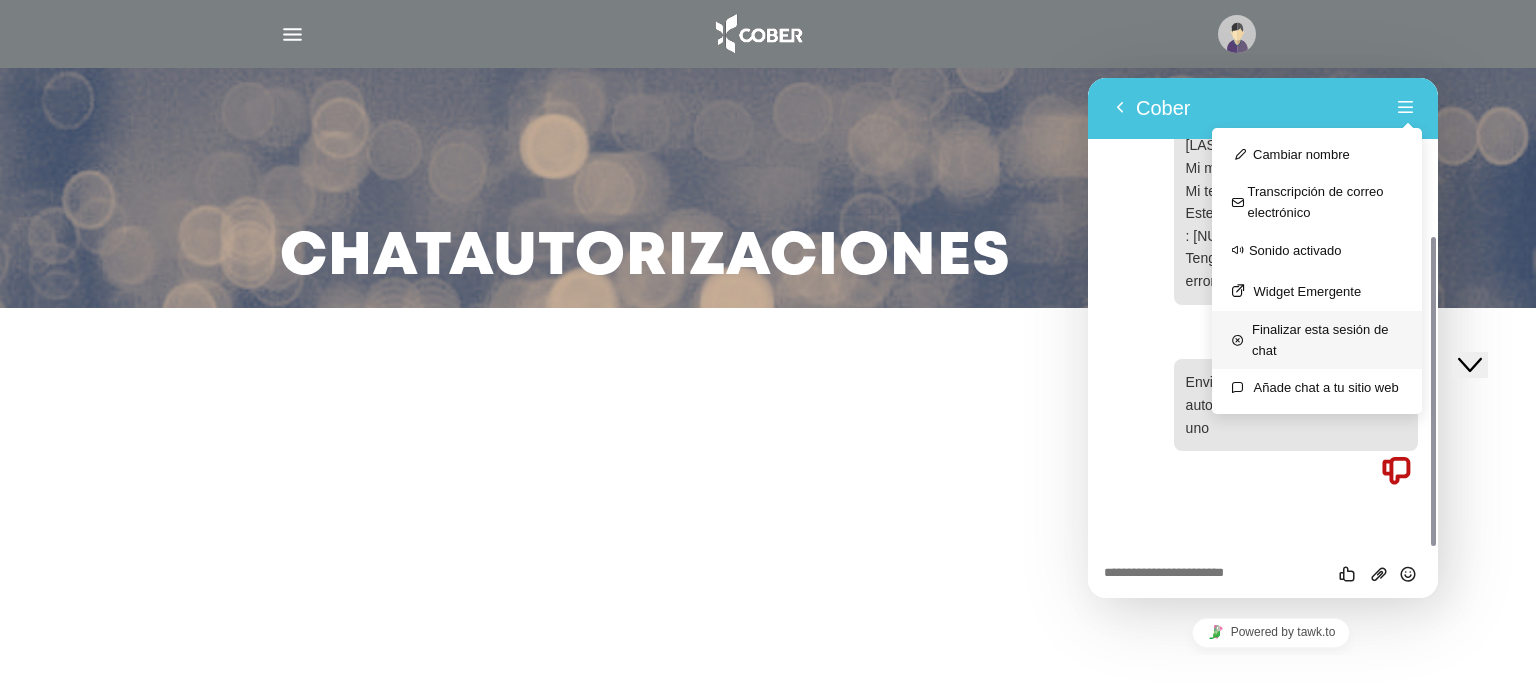 click on "Finalizar esta sesión de chat" at bounding box center [1317, 340] 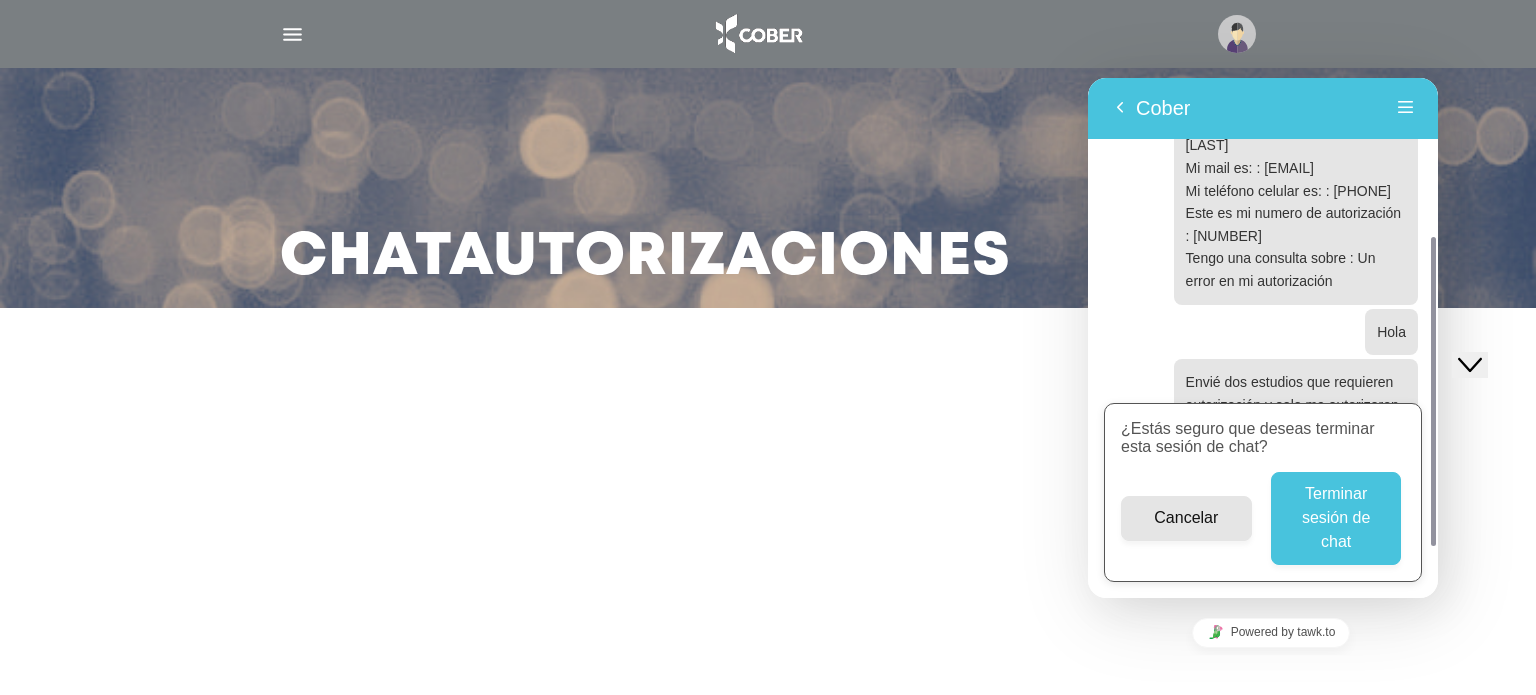 click on "Terminar sesión de chat" at bounding box center [1336, 518] 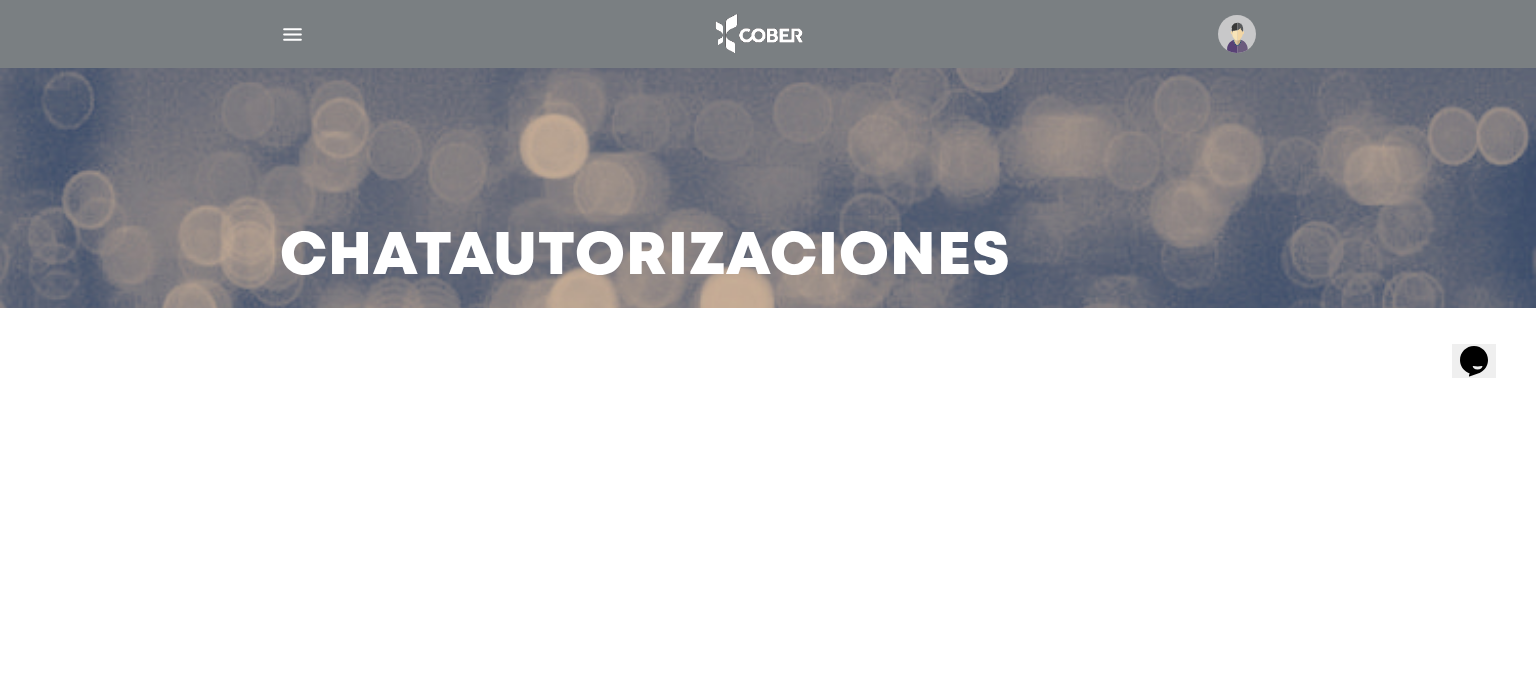 drag, startPoint x: 1225, startPoint y: 35, endPoint x: 1227, endPoint y: 65, distance: 30.066593 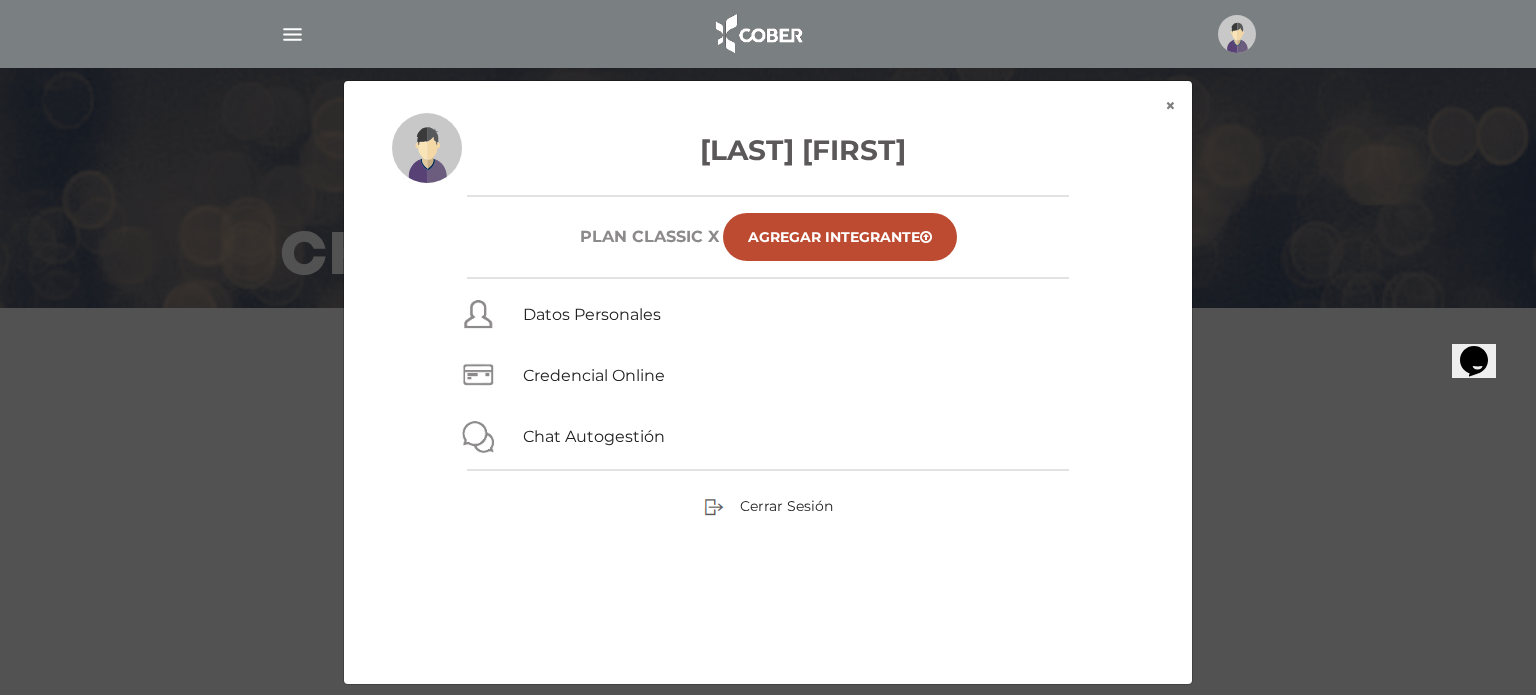 click on "Antidin Adriana
Plan CLASSIC X
Agregar Integrante
Datos Personales
Credencial Online
Chat Autogestión
Cerrar Sesión" at bounding box center [768, 398] 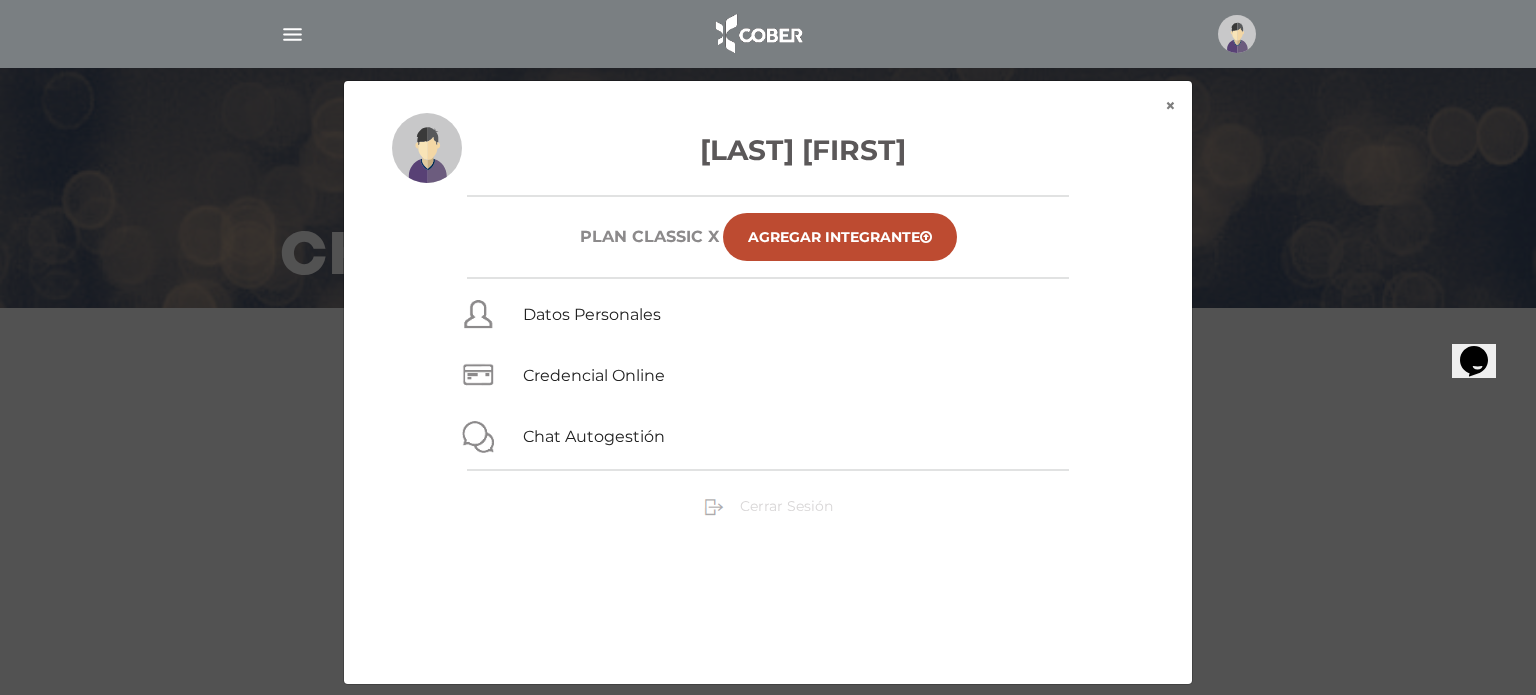 click on "Cerrar Sesión" at bounding box center [786, 506] 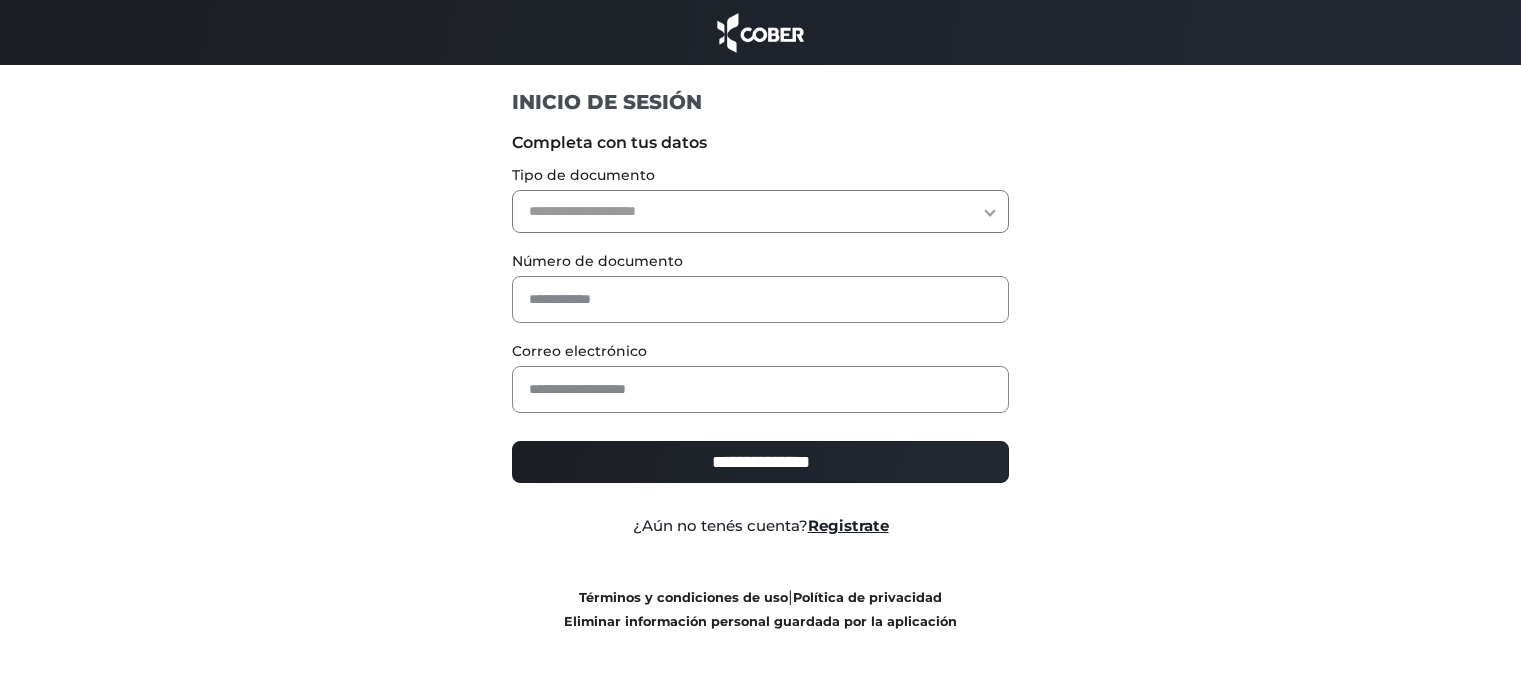 scroll, scrollTop: 0, scrollLeft: 0, axis: both 